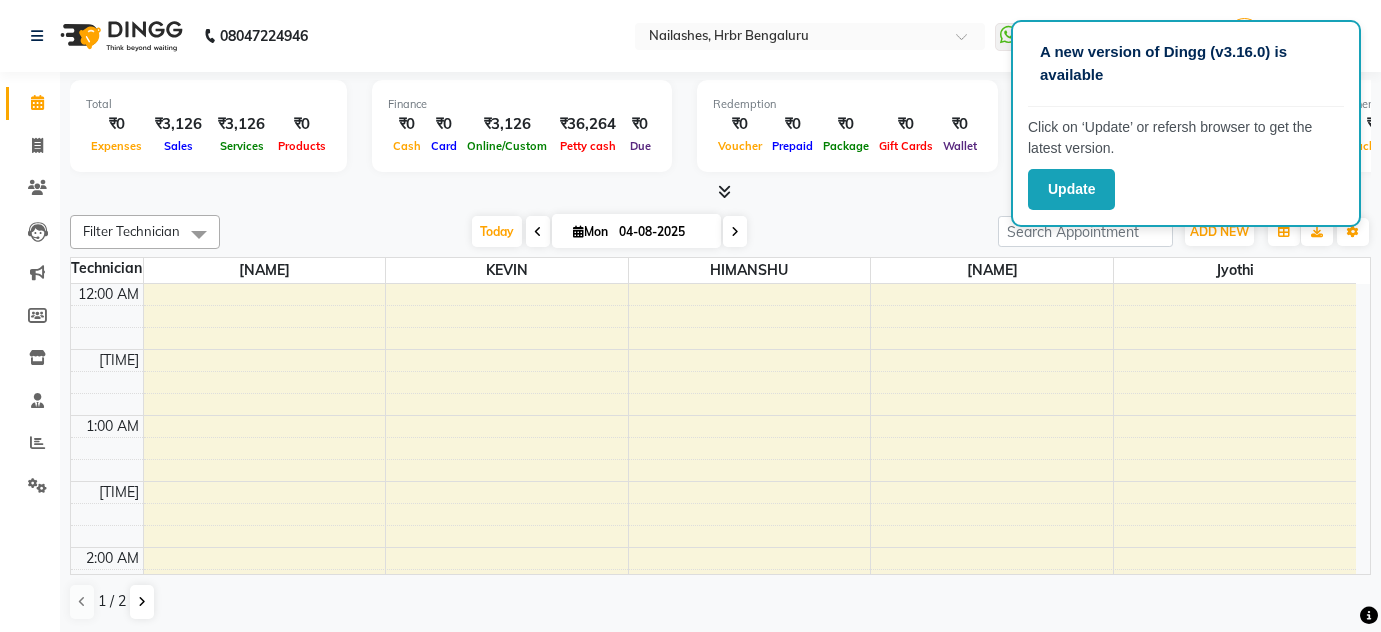 scroll, scrollTop: 0, scrollLeft: 0, axis: both 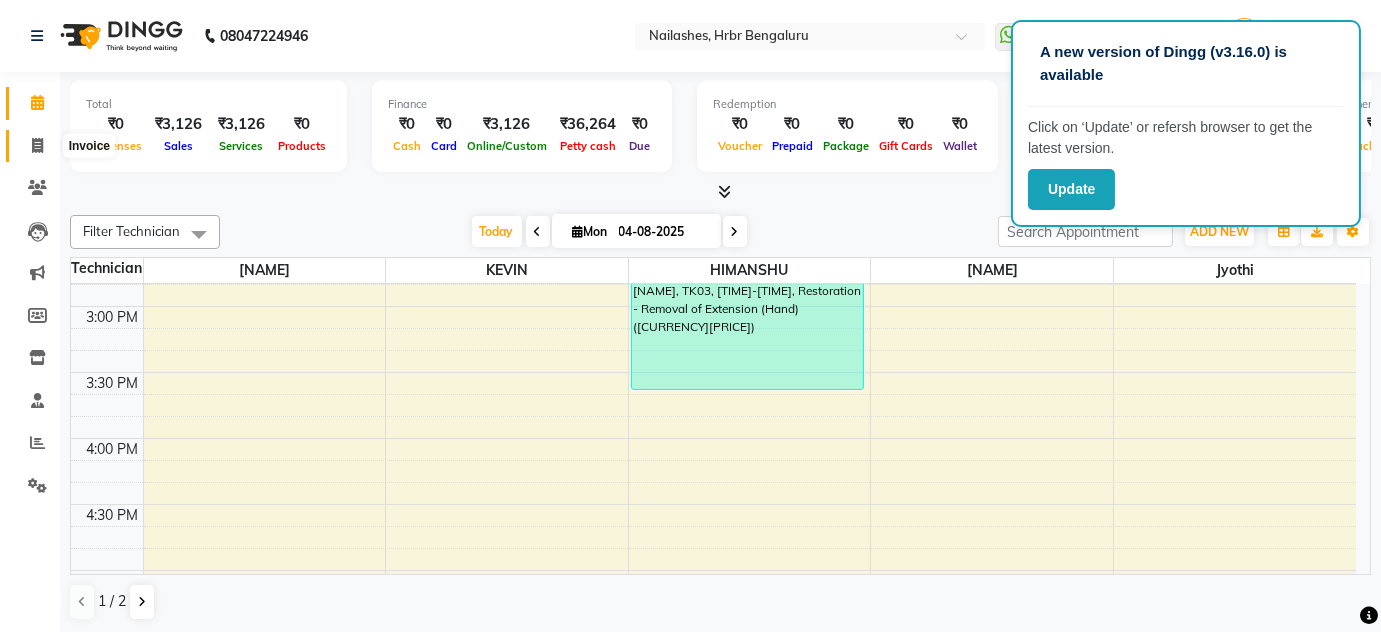 click 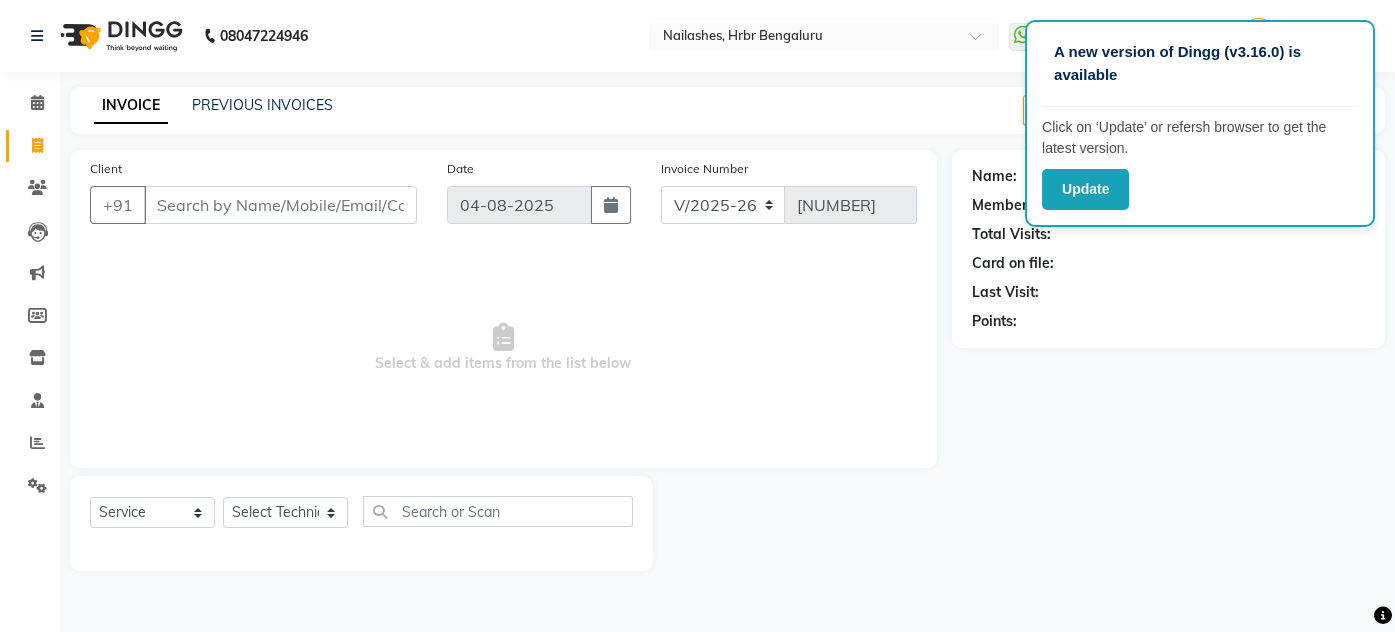 click on "Client" at bounding box center (280, 205) 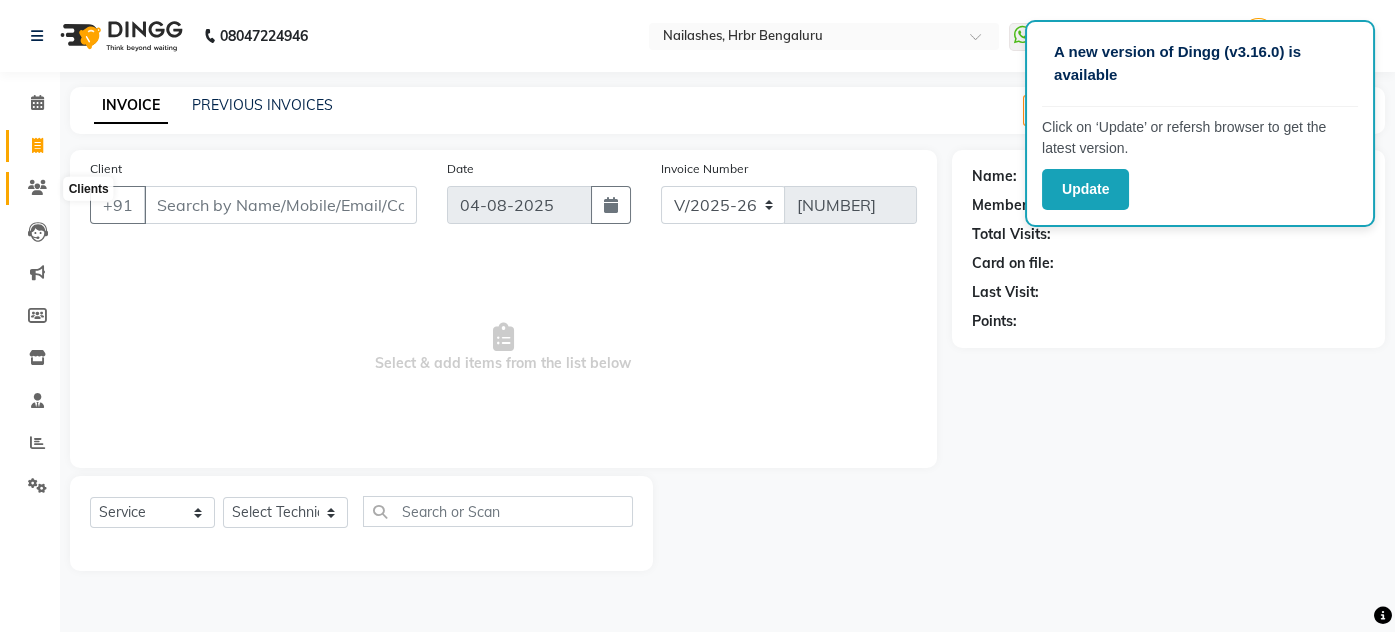 click 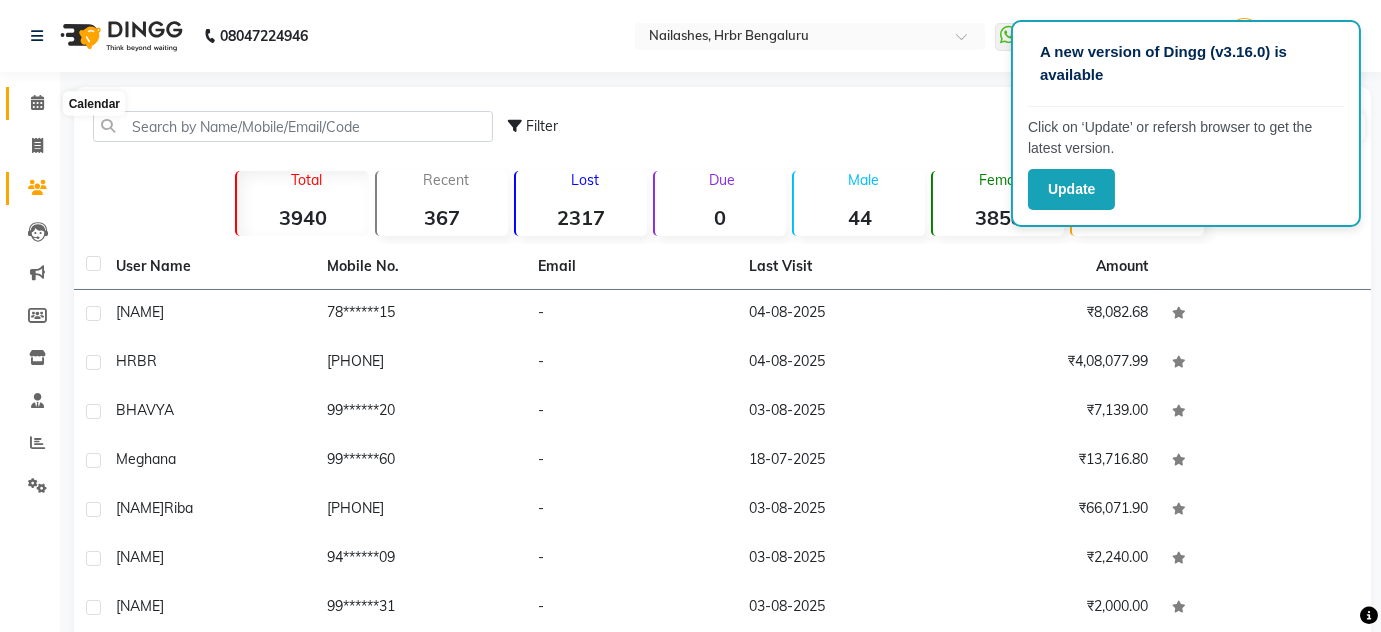click 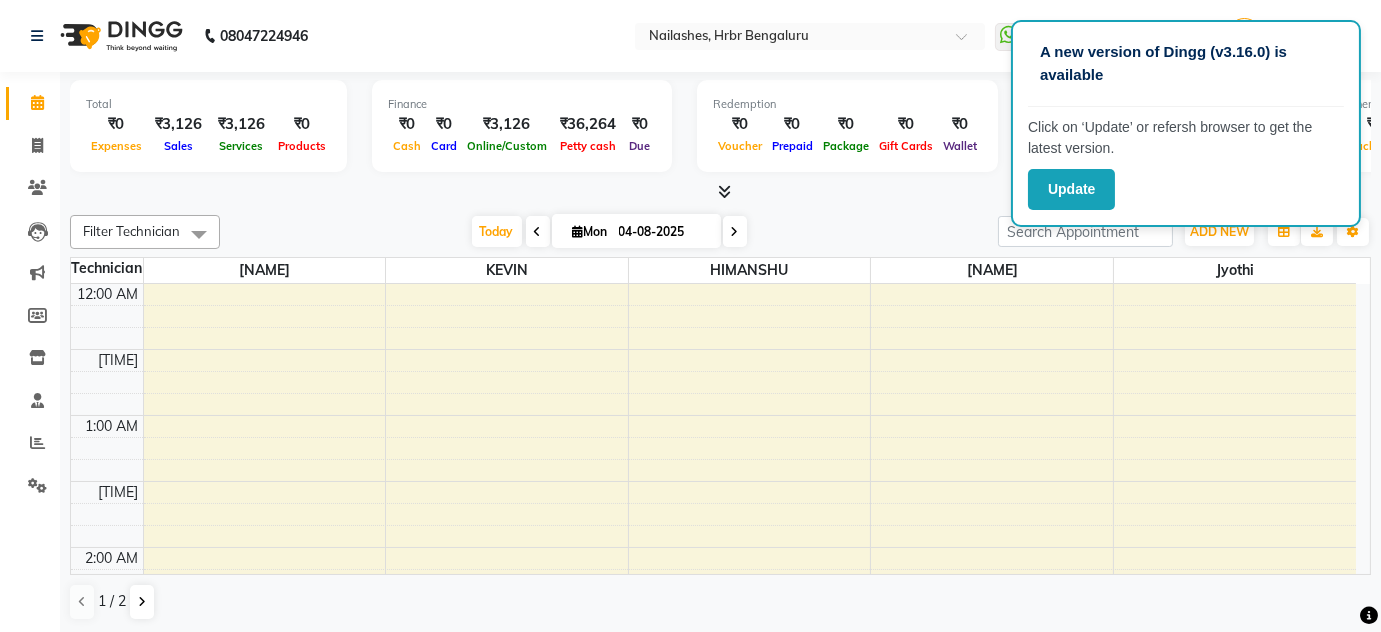 scroll, scrollTop: 783, scrollLeft: 0, axis: vertical 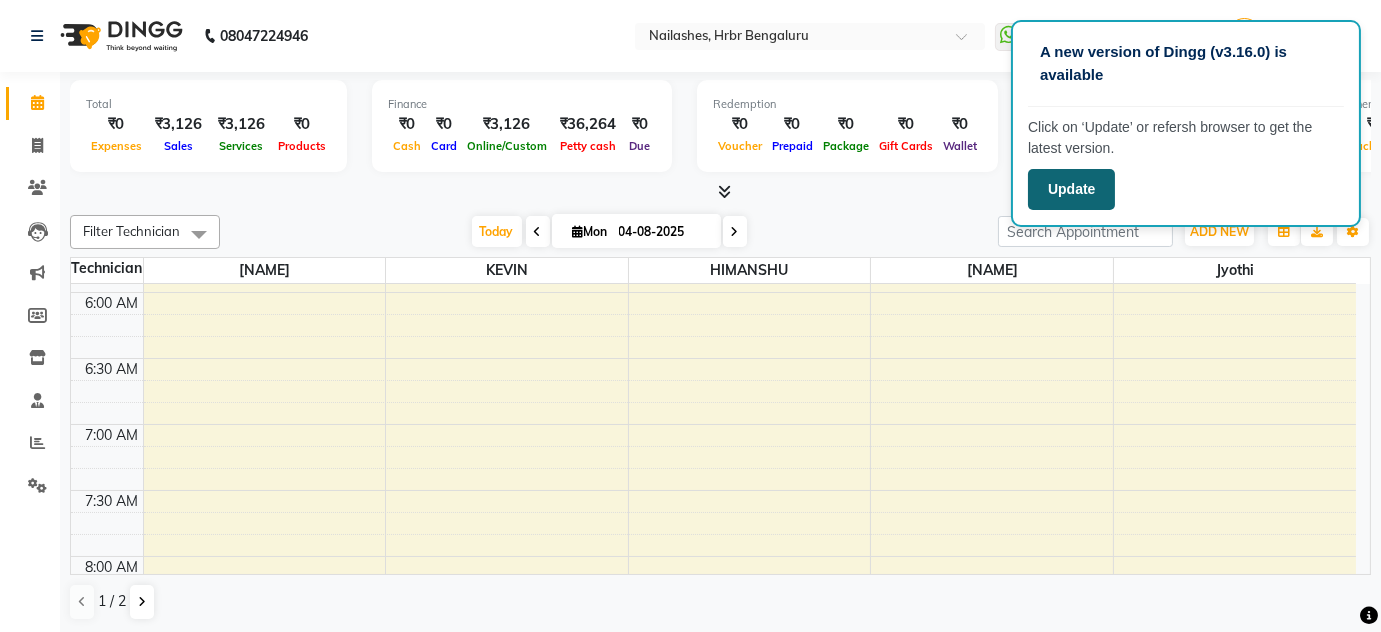 click on "Update" 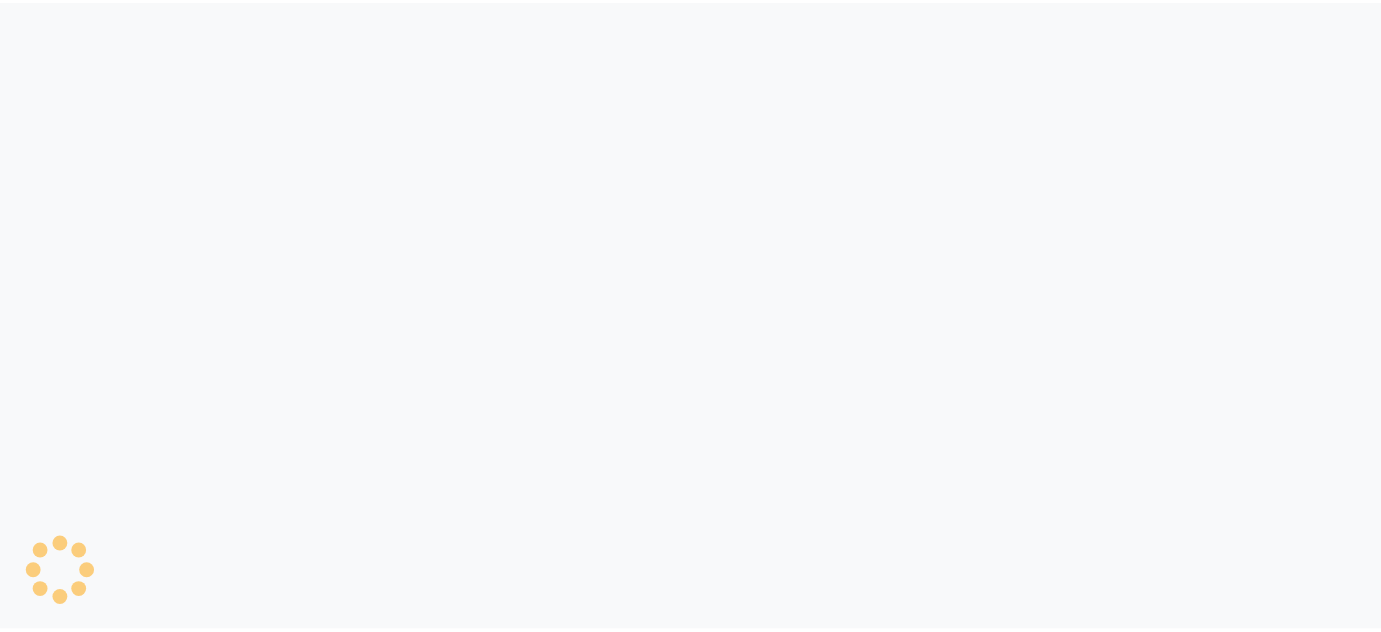 scroll, scrollTop: 0, scrollLeft: 0, axis: both 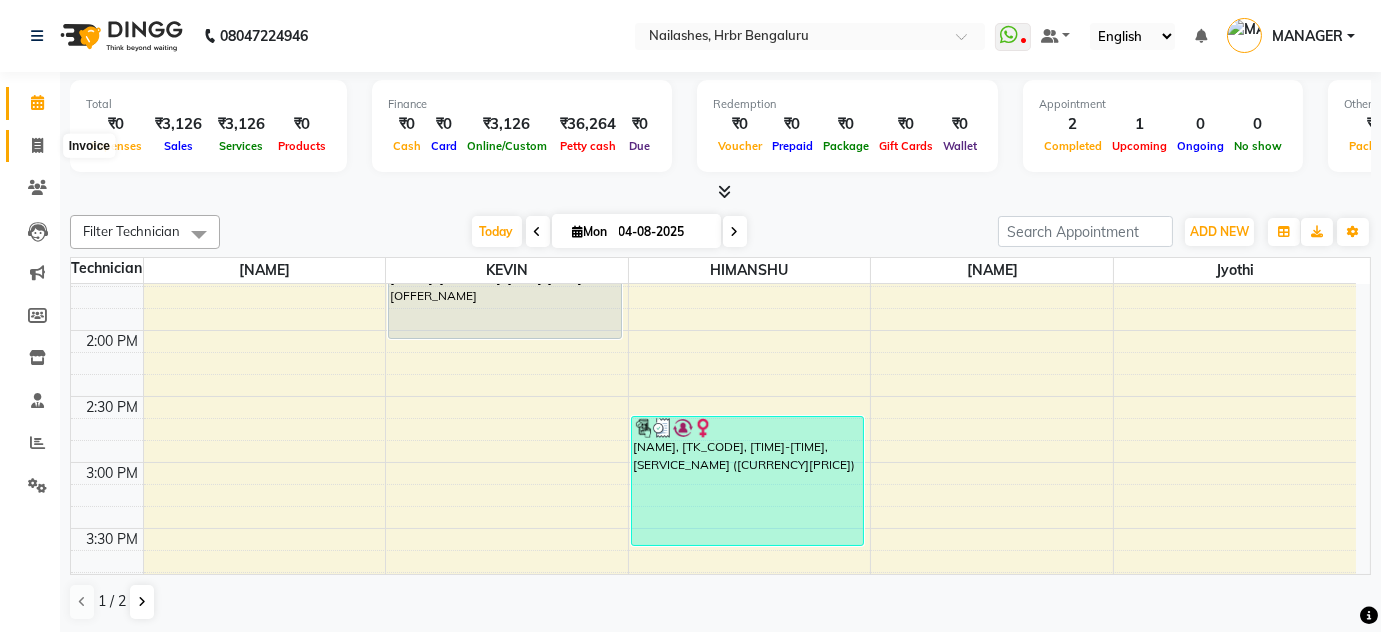click 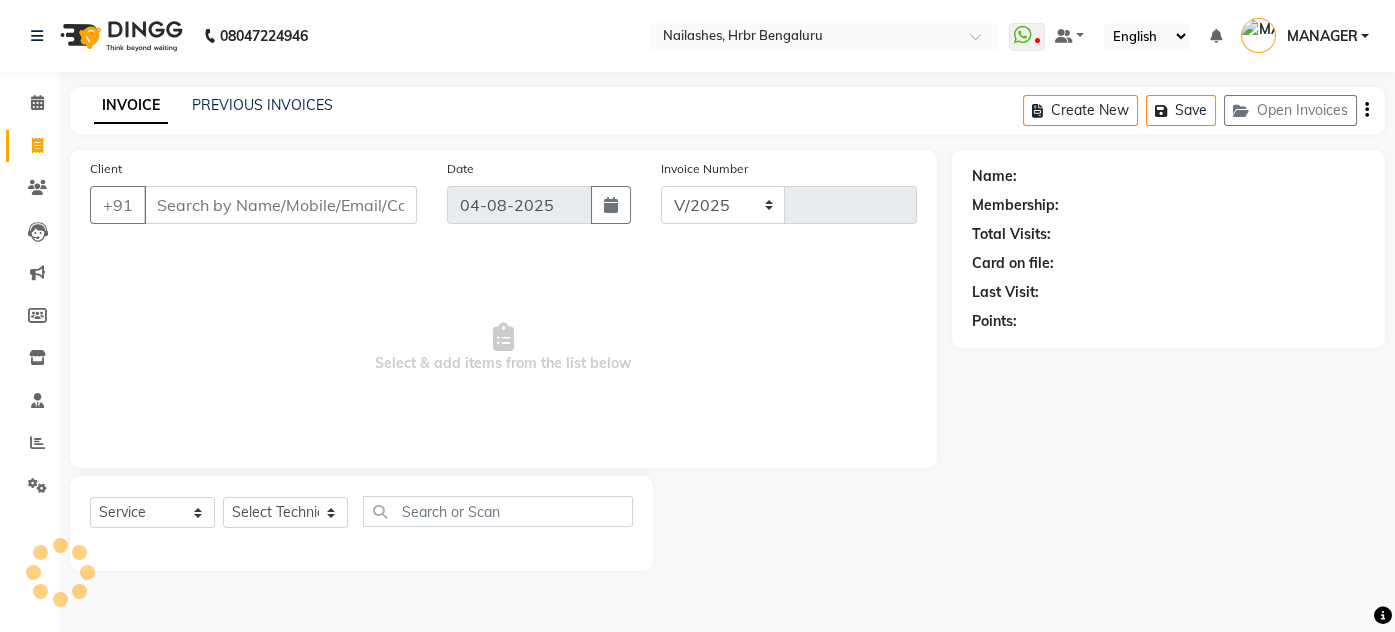 select on "3771" 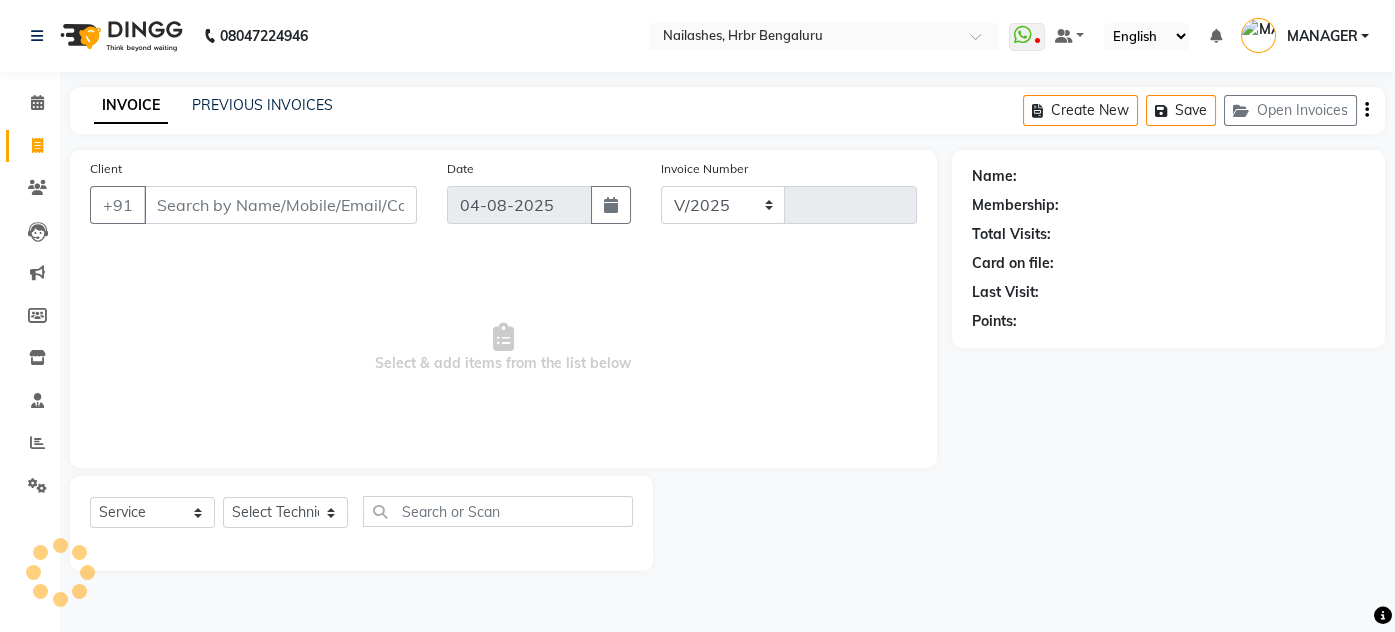 type on "[NUMBER]" 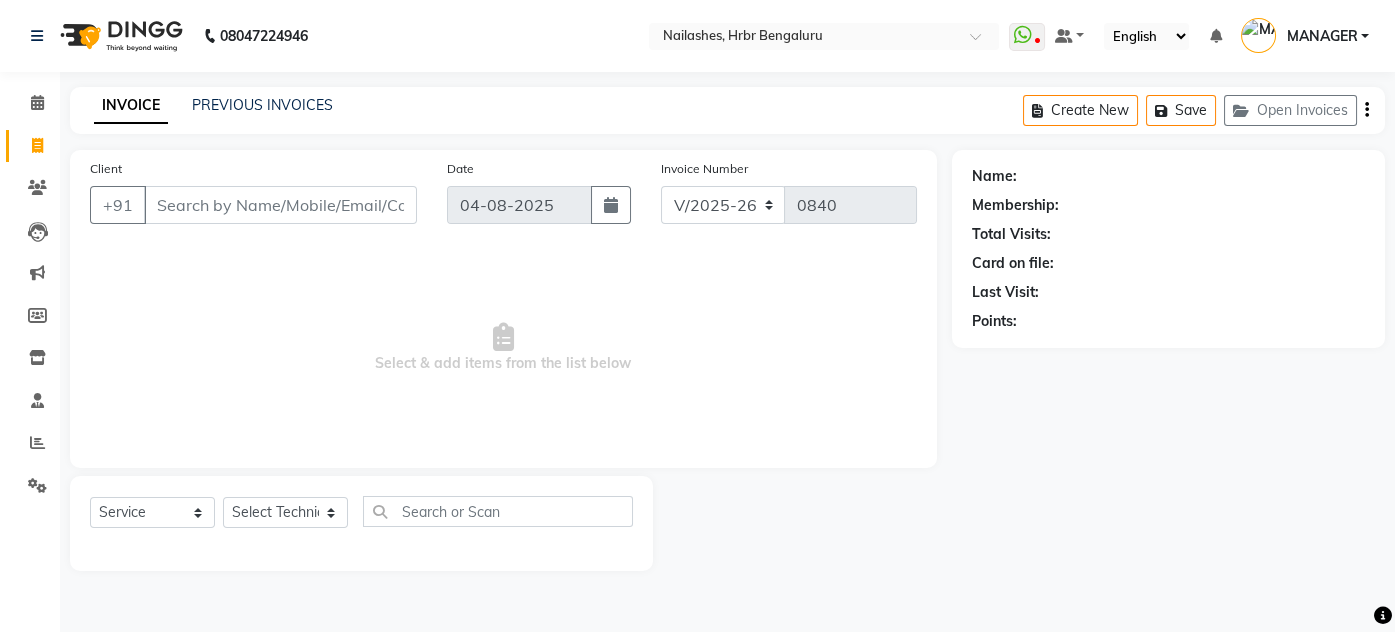 click on "Client" at bounding box center [280, 205] 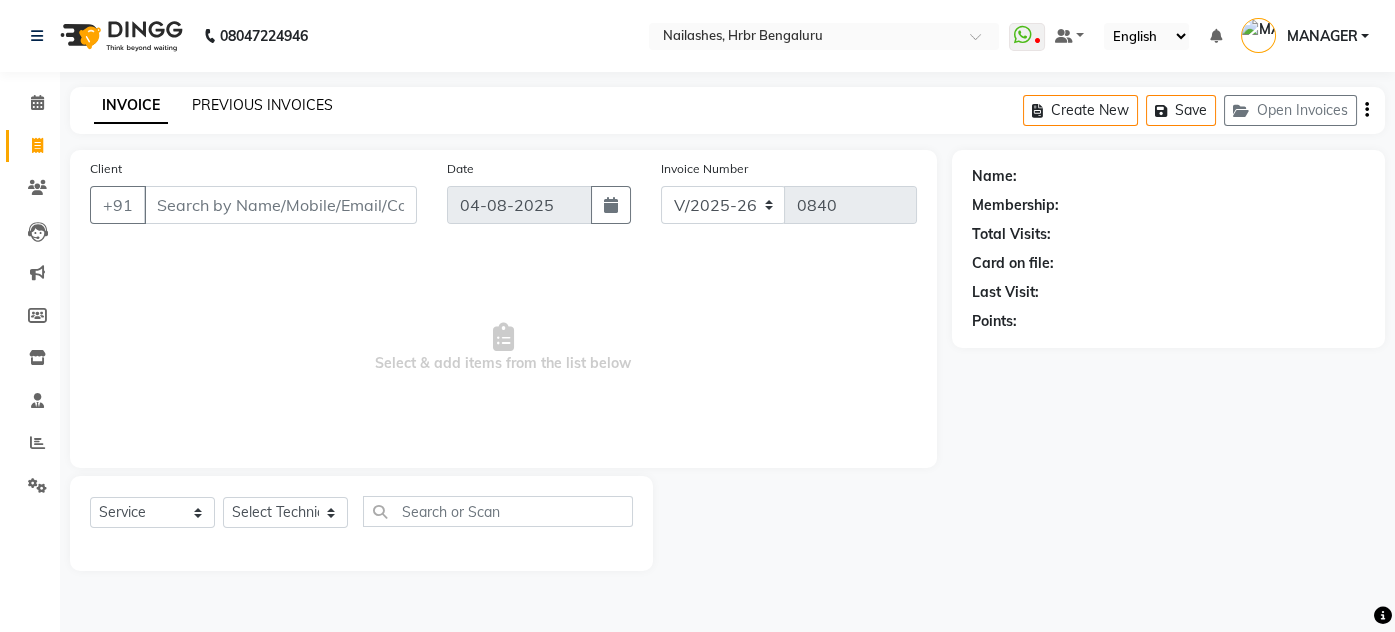 click on "PREVIOUS INVOICES" 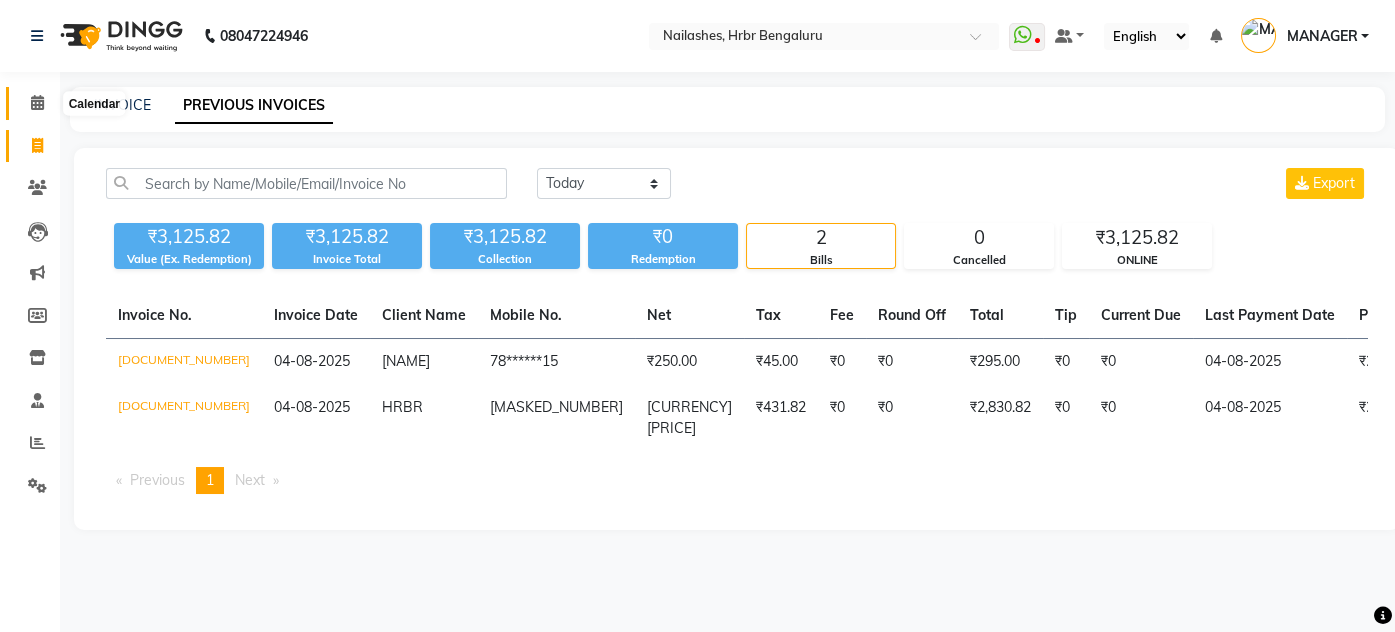 click 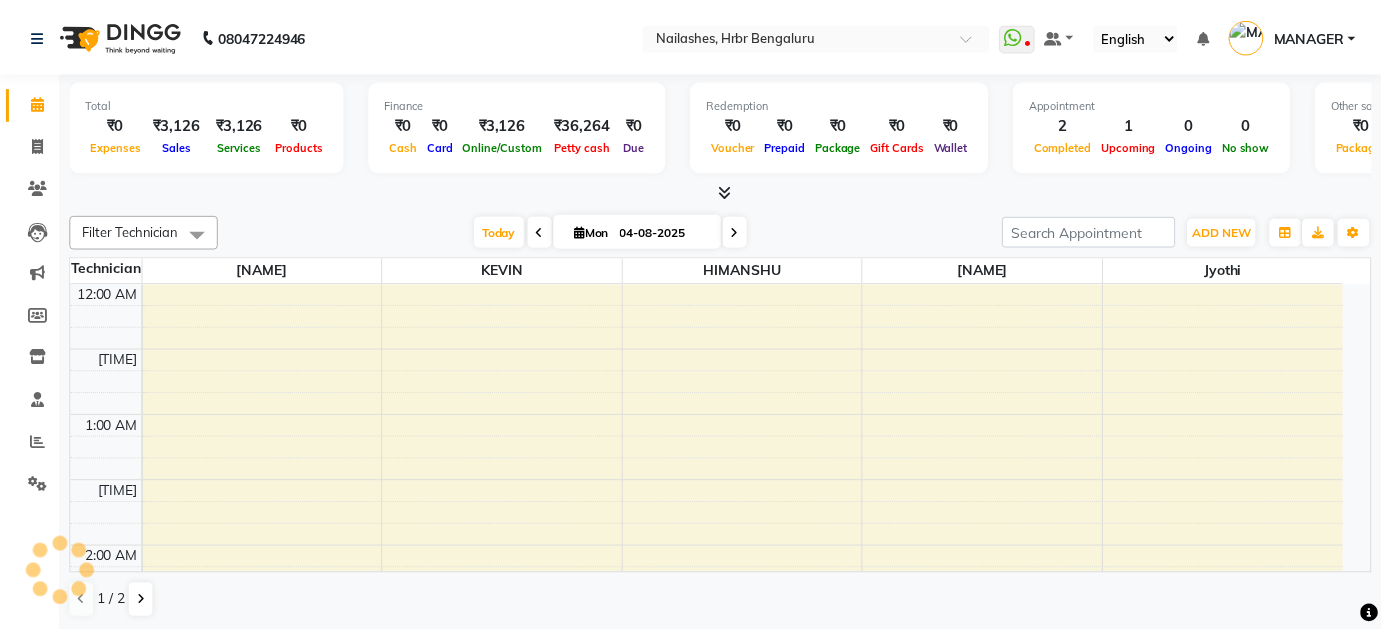 scroll, scrollTop: 783, scrollLeft: 0, axis: vertical 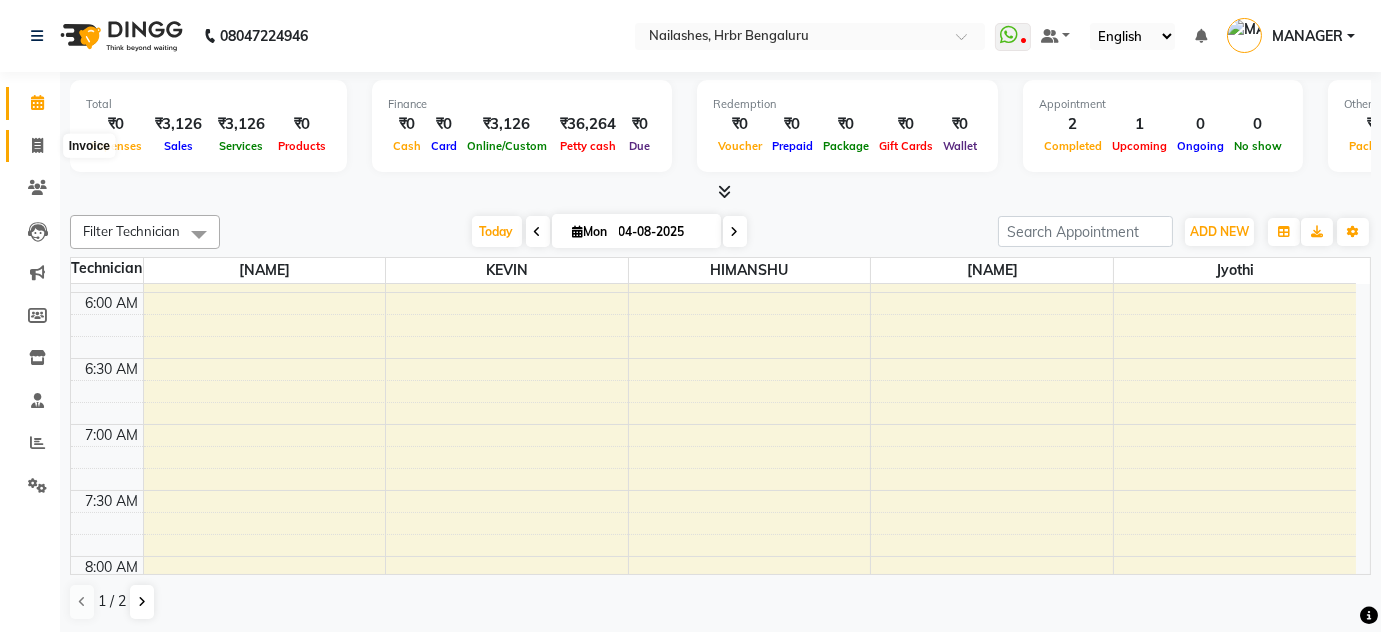 click 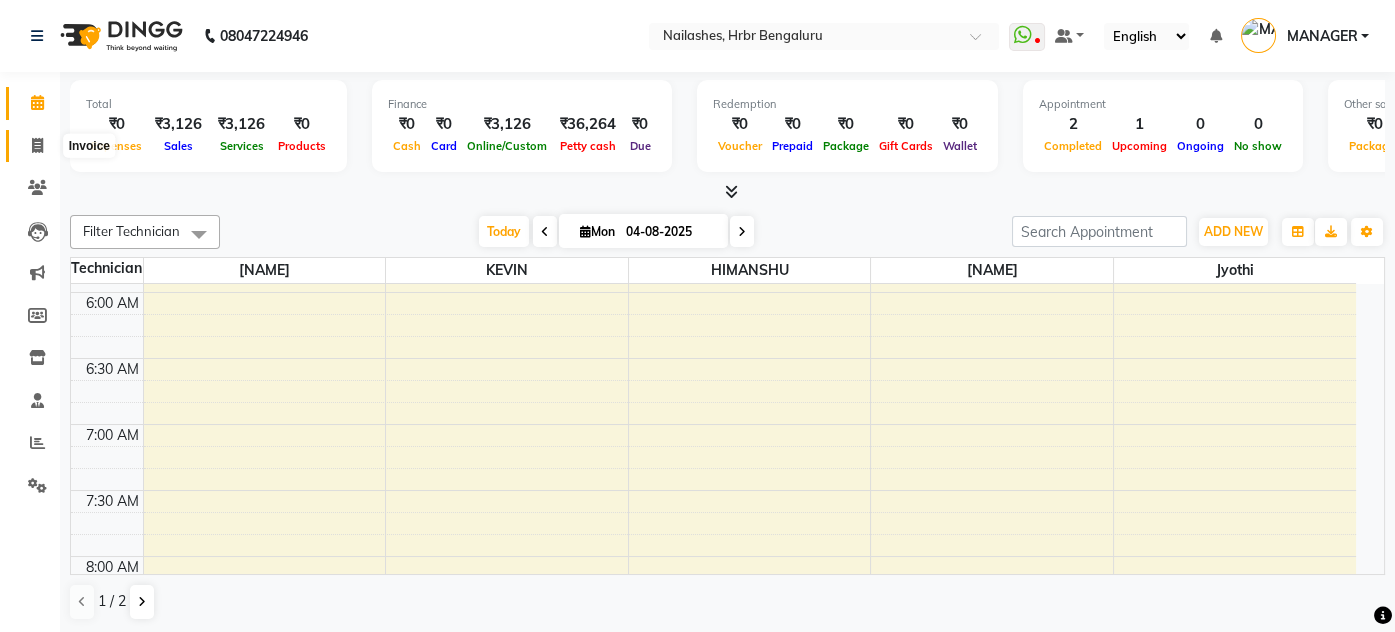 select on "service" 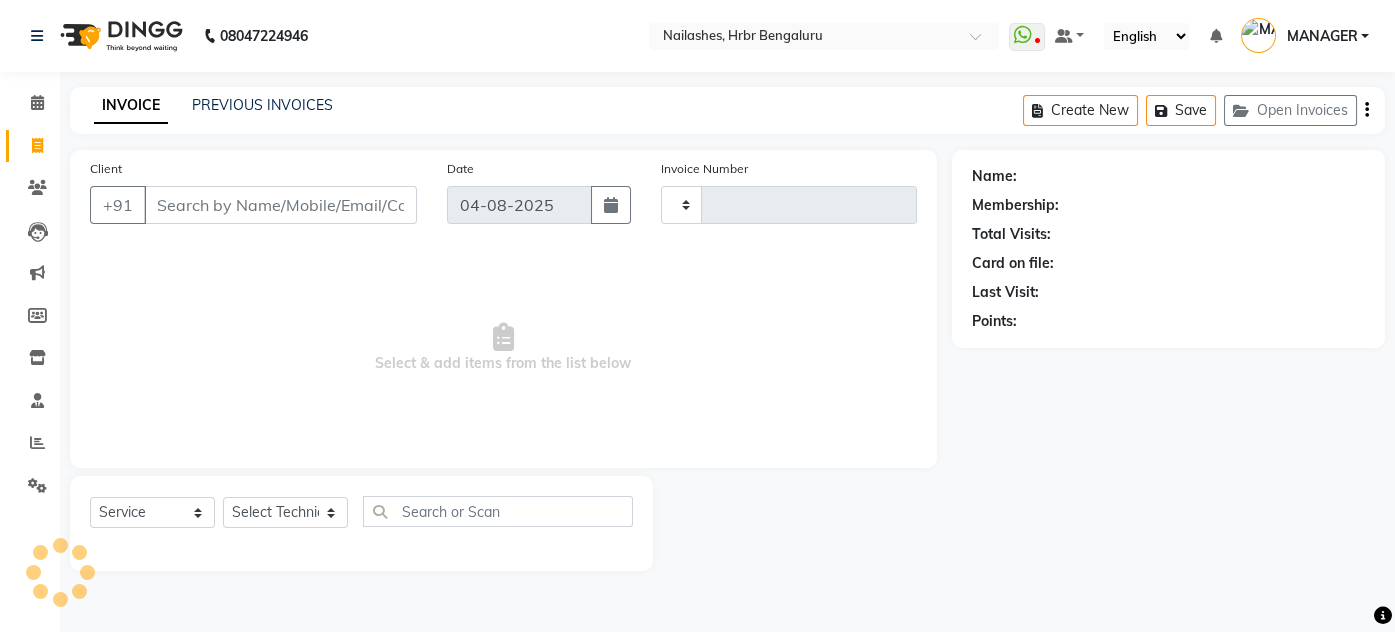 type on "[NUMBER]" 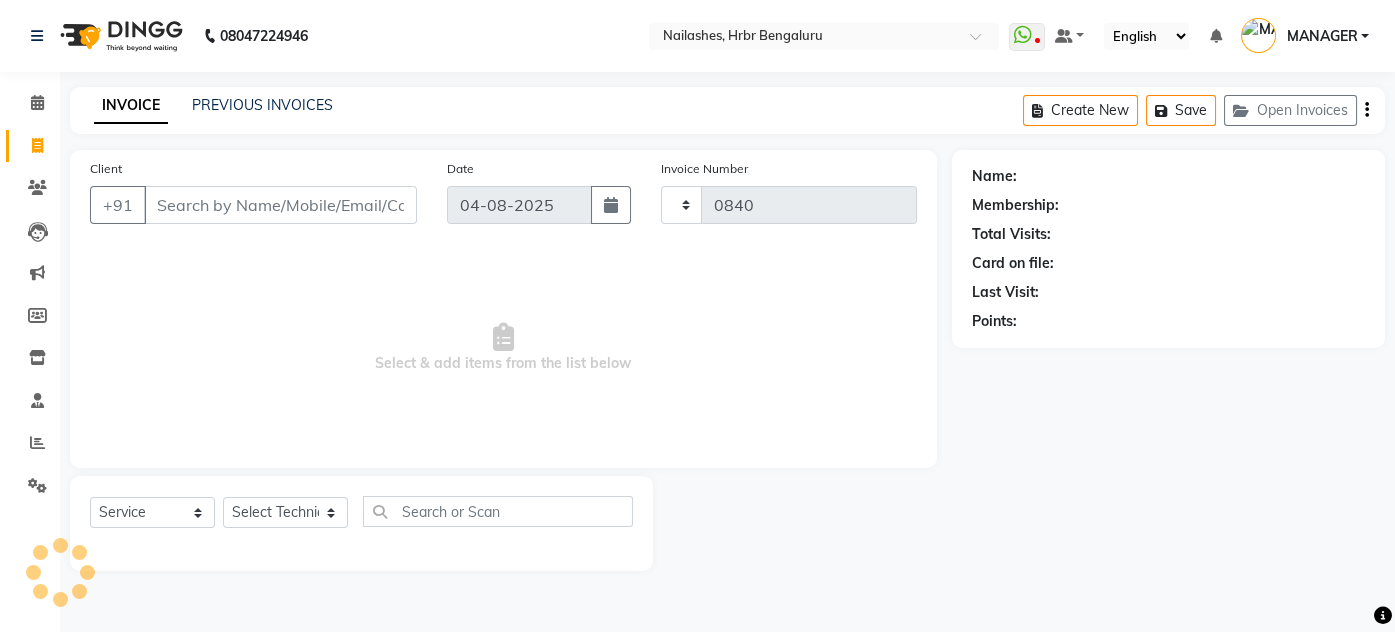 select on "3771" 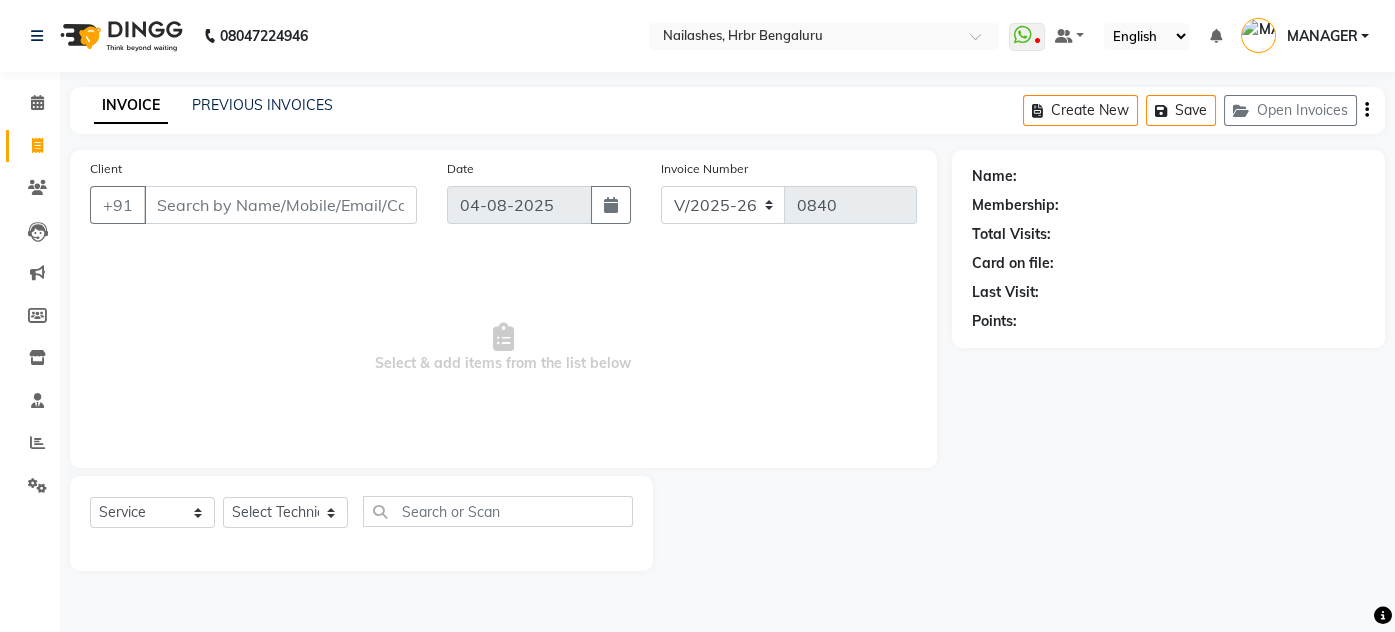 click on "Client" at bounding box center (280, 205) 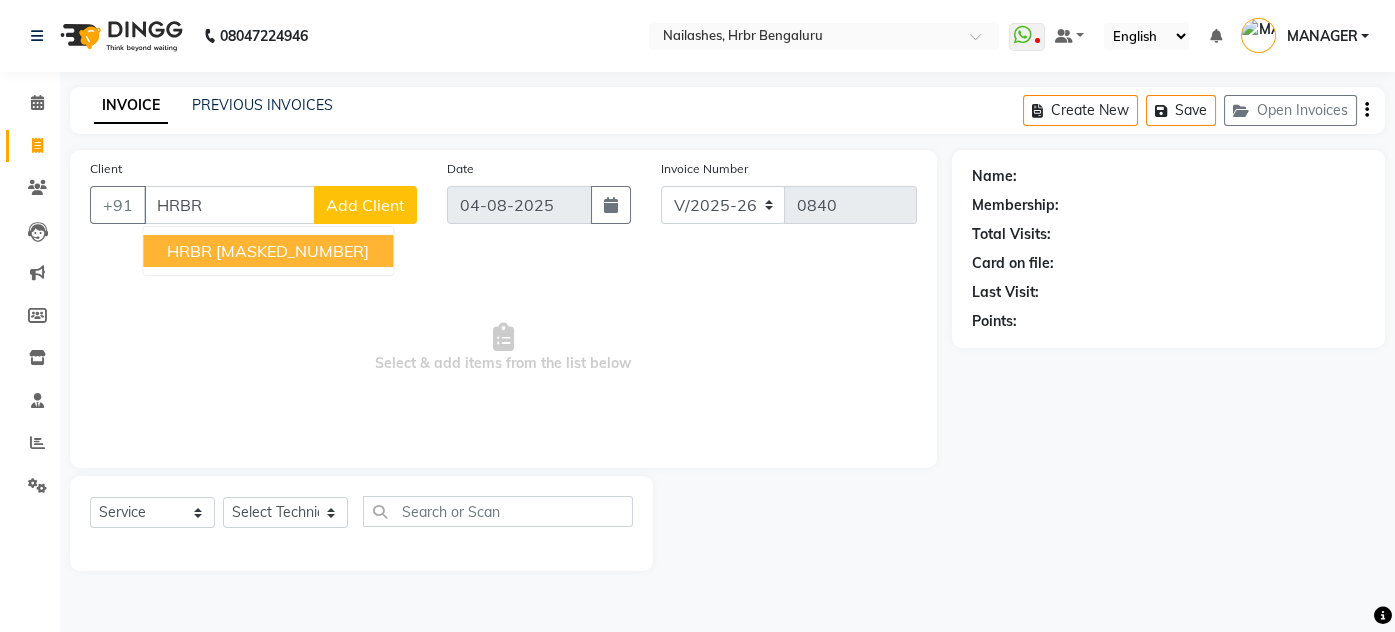 click on "HRBR" at bounding box center (189, 251) 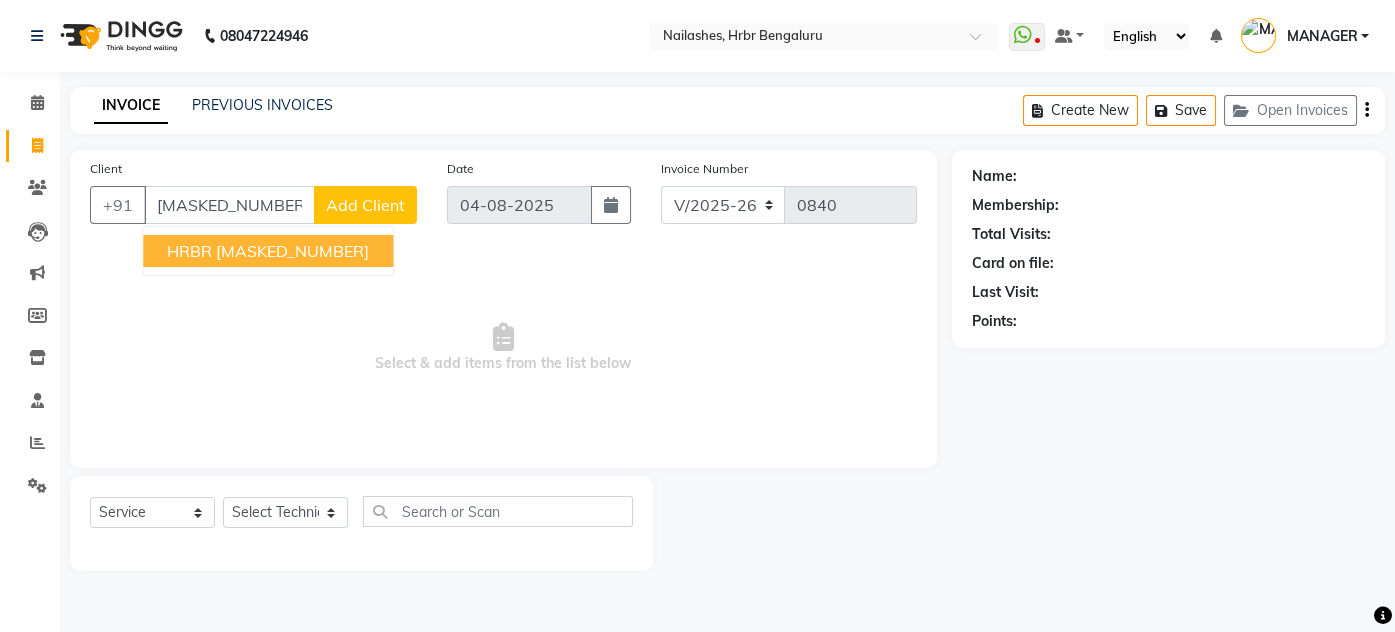 type on "[PHONE]" 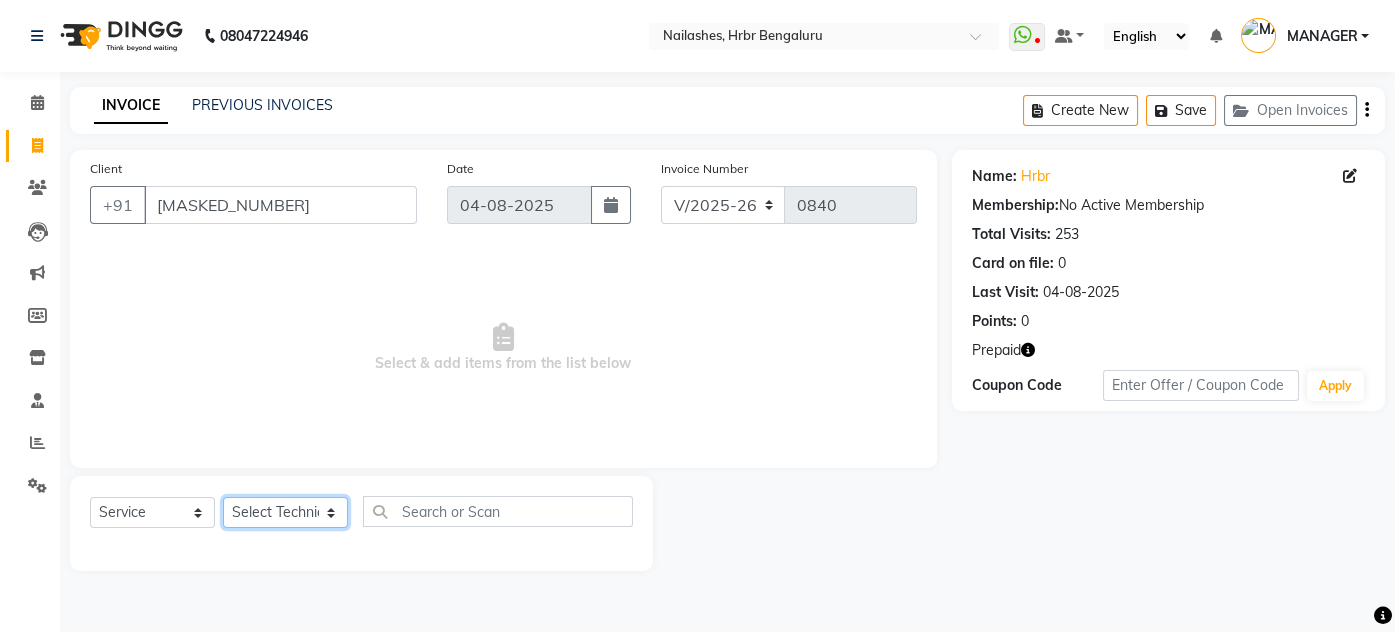 click on "Select Technician DEVI HIMANSHU jyothi KEVIN MANAGER RADIKA RITESH" 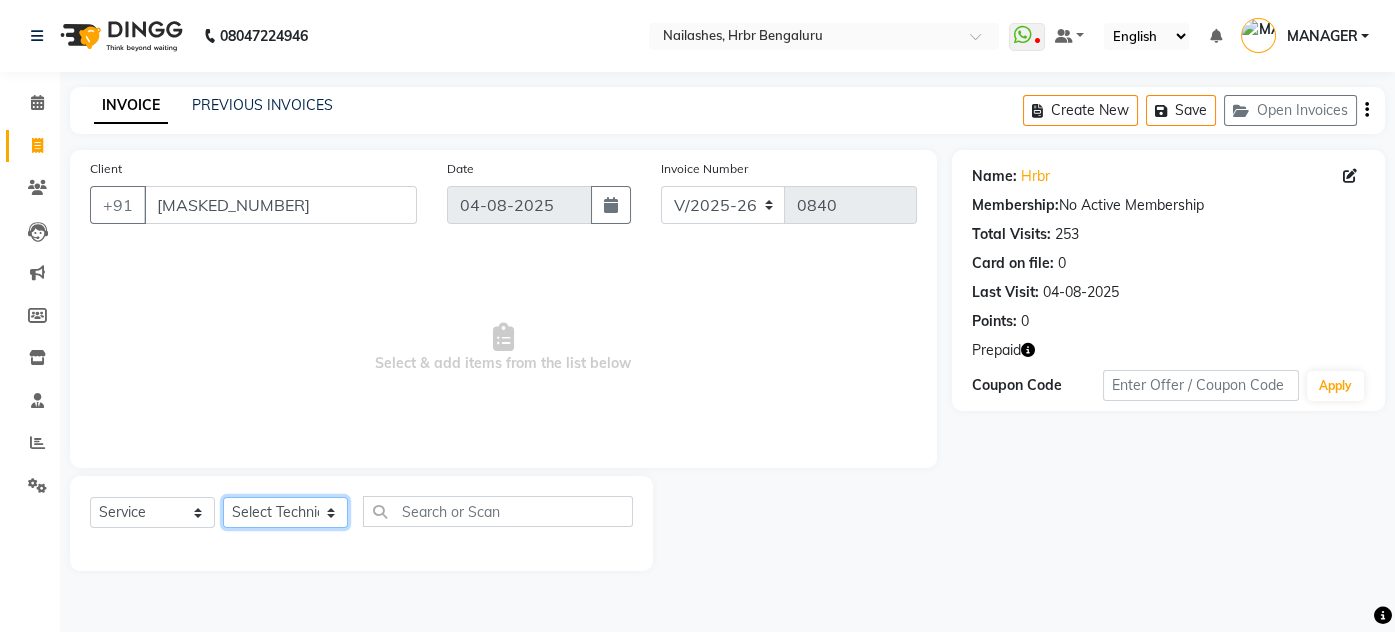 select on "82748" 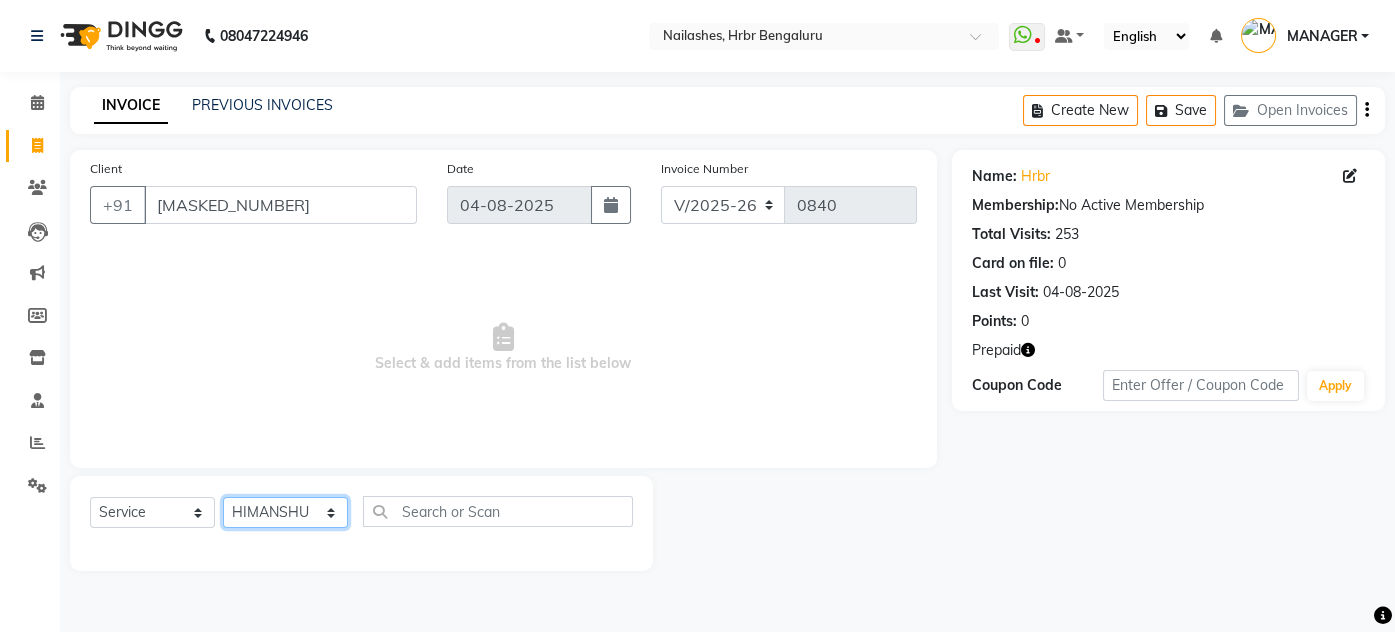 click on "Select Technician DEVI HIMANSHU jyothi KEVIN MANAGER RADIKA RITESH" 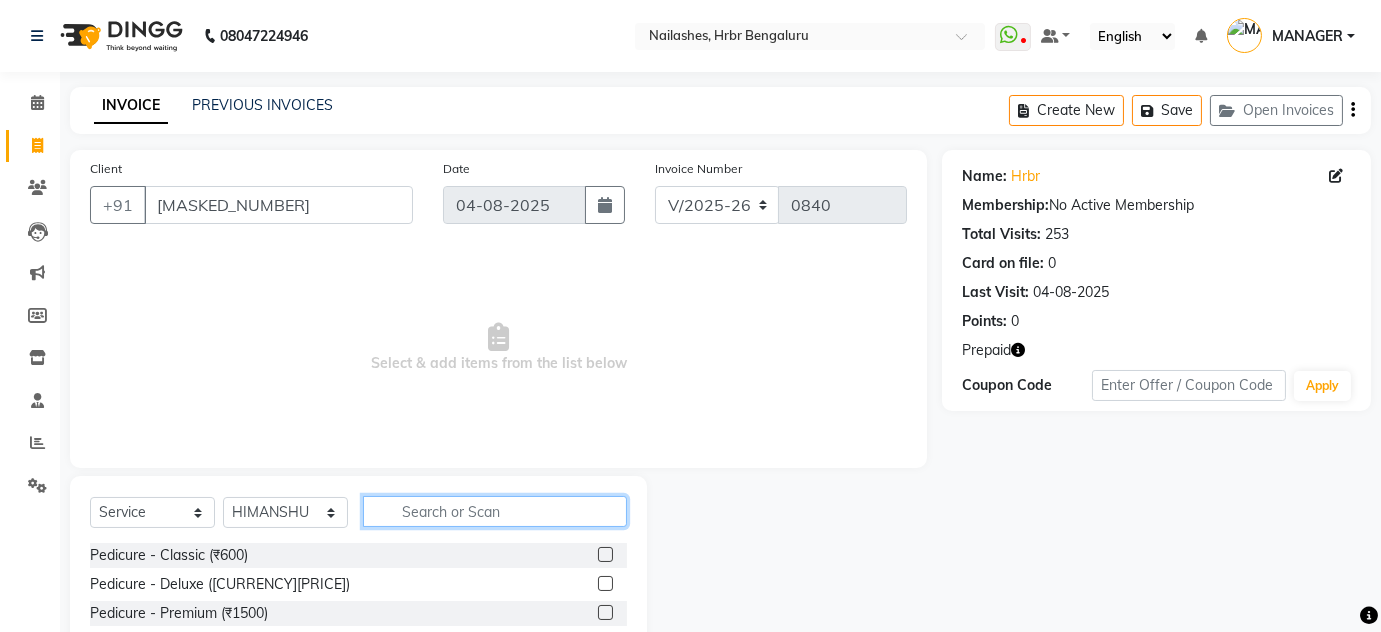 click 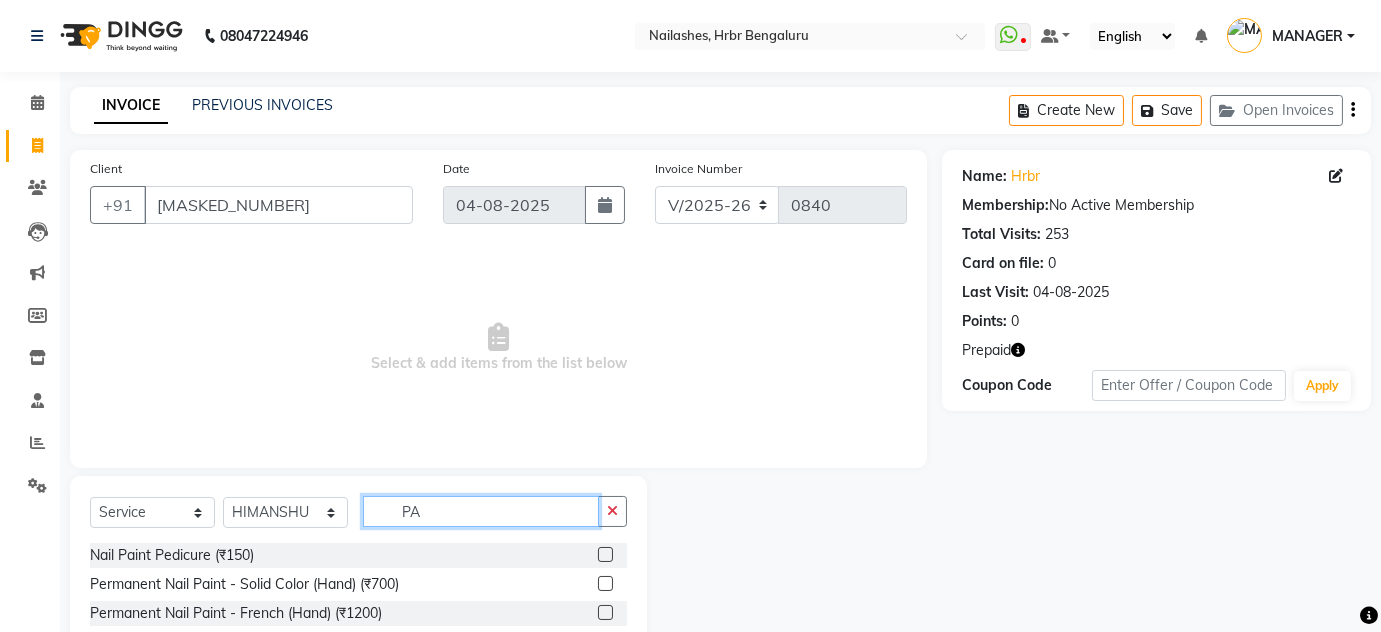 type on "P" 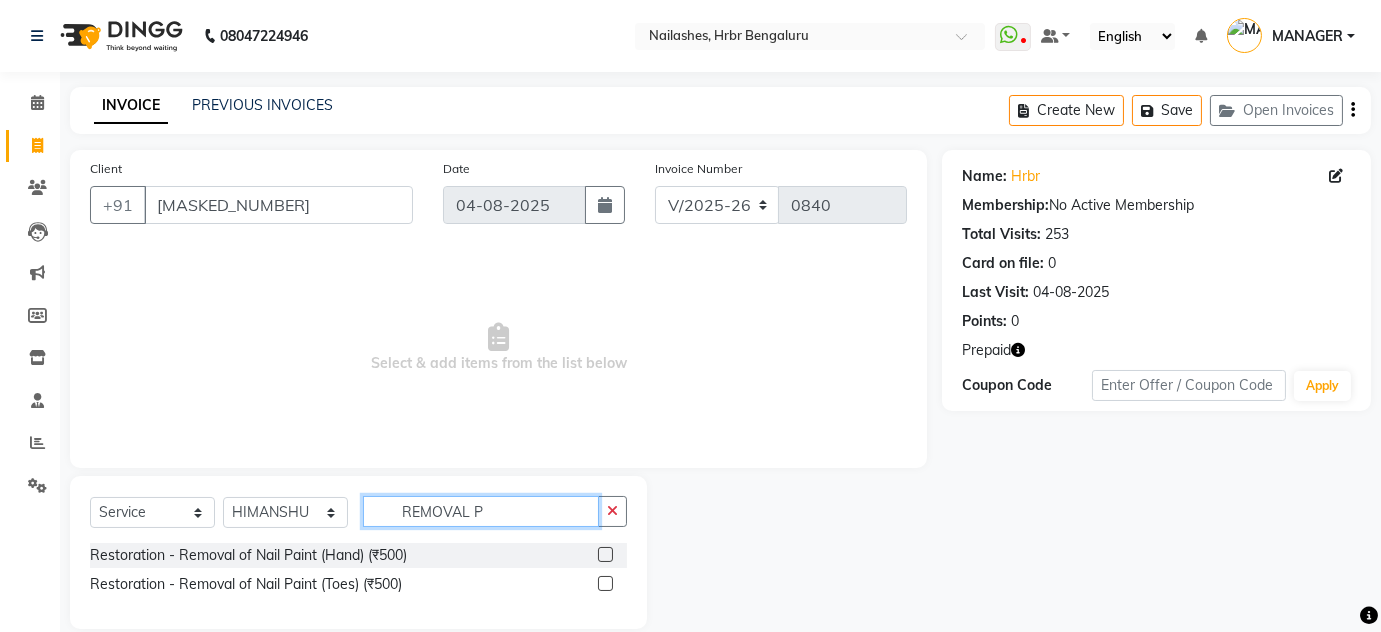 type on "REMOVAL P" 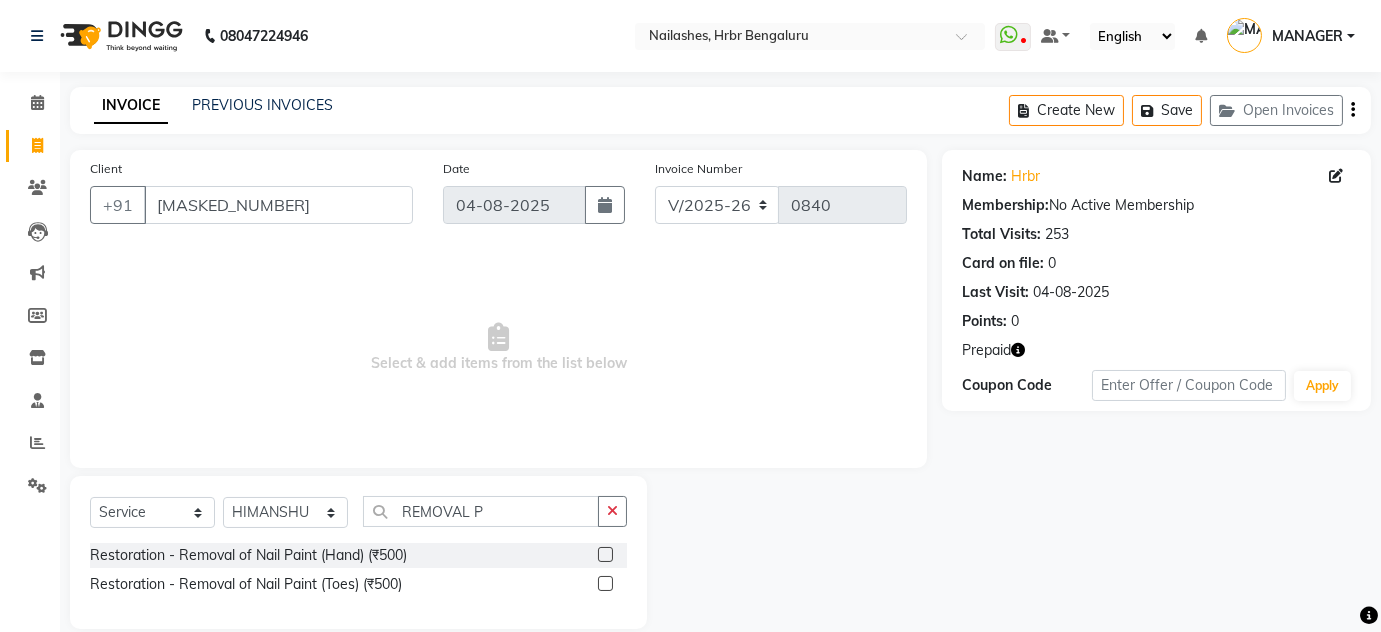 click 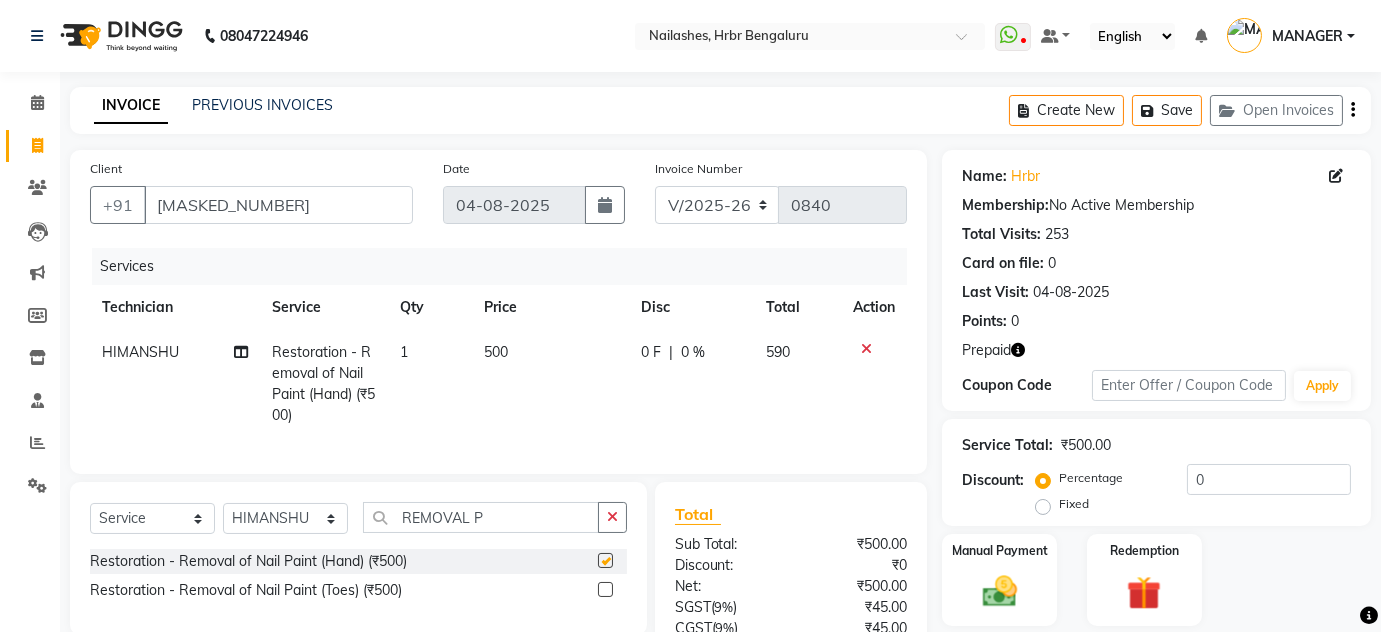 checkbox on "false" 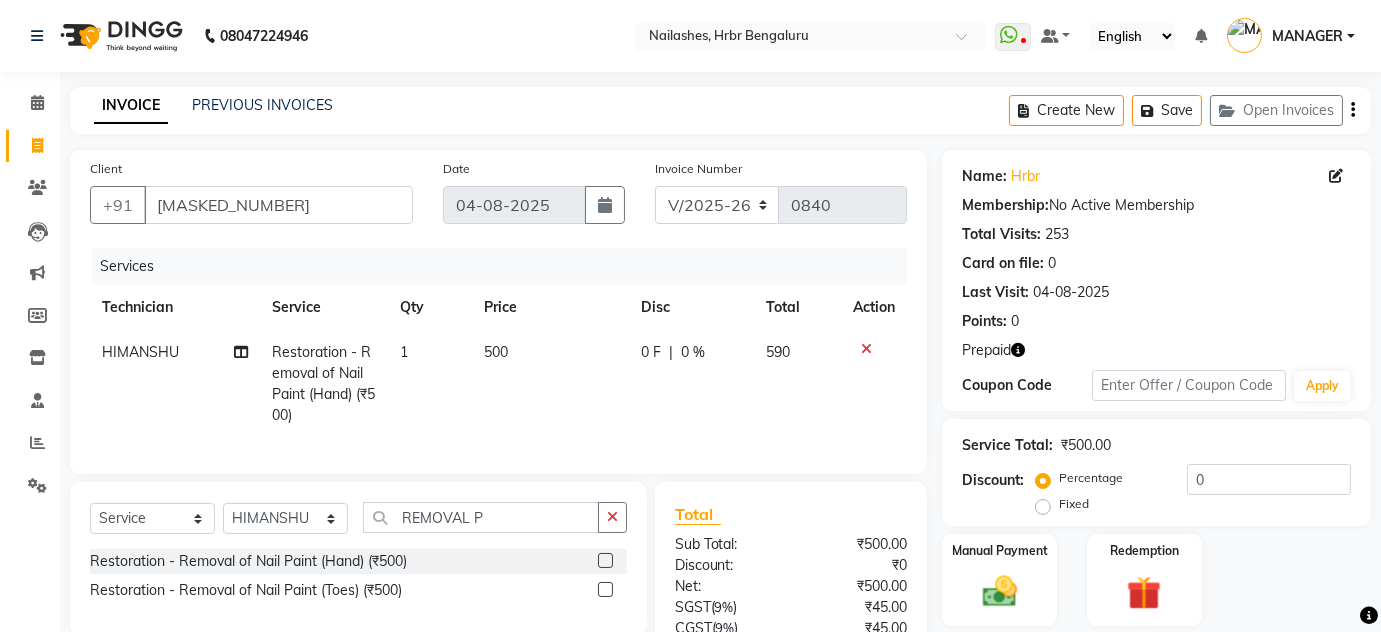 click on "500" 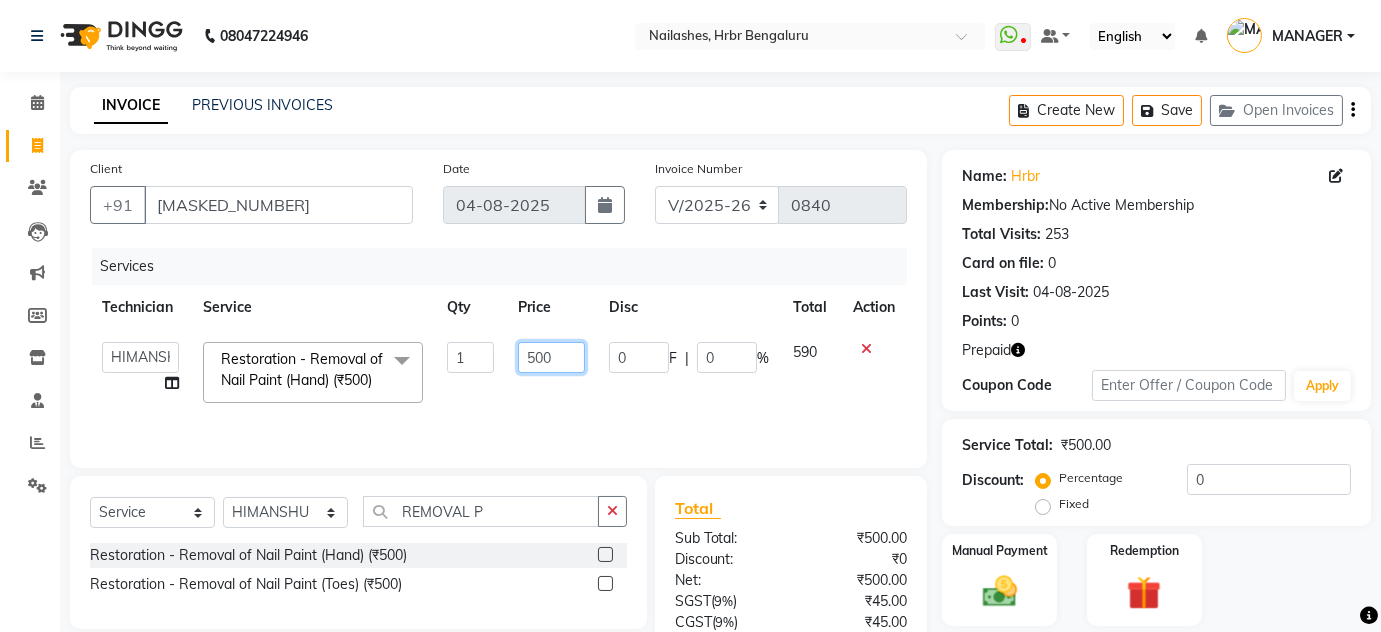 click on "500" 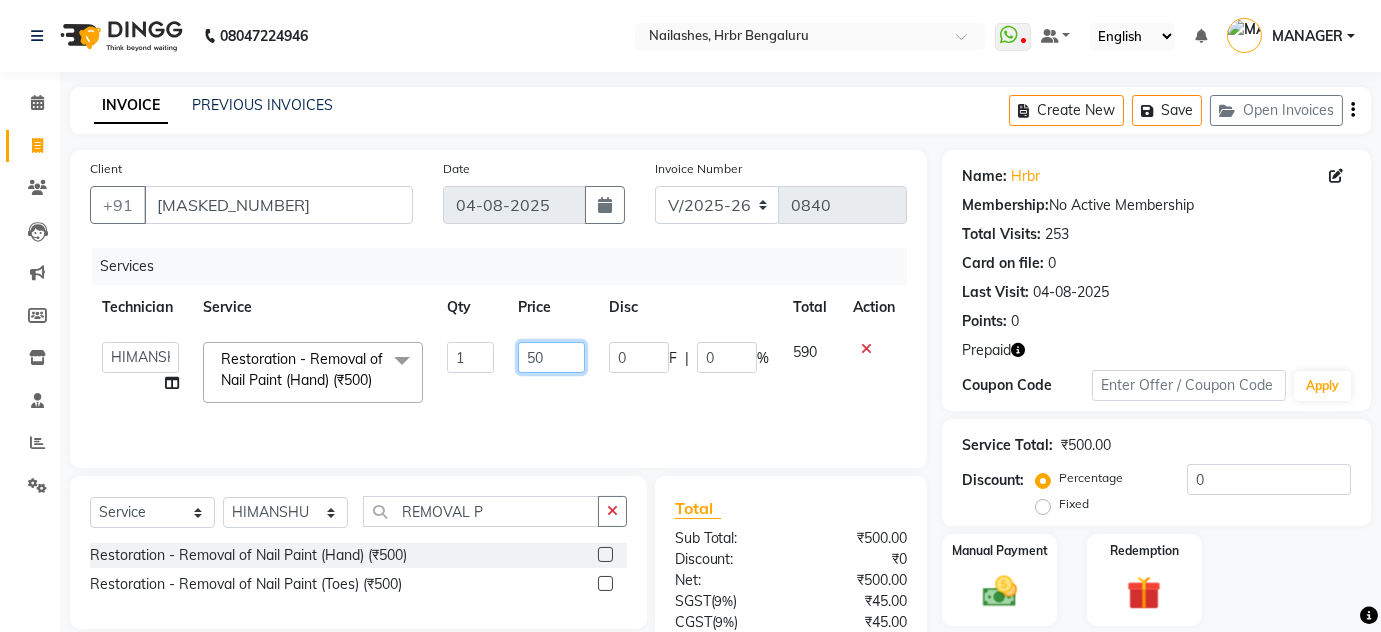 type on "5" 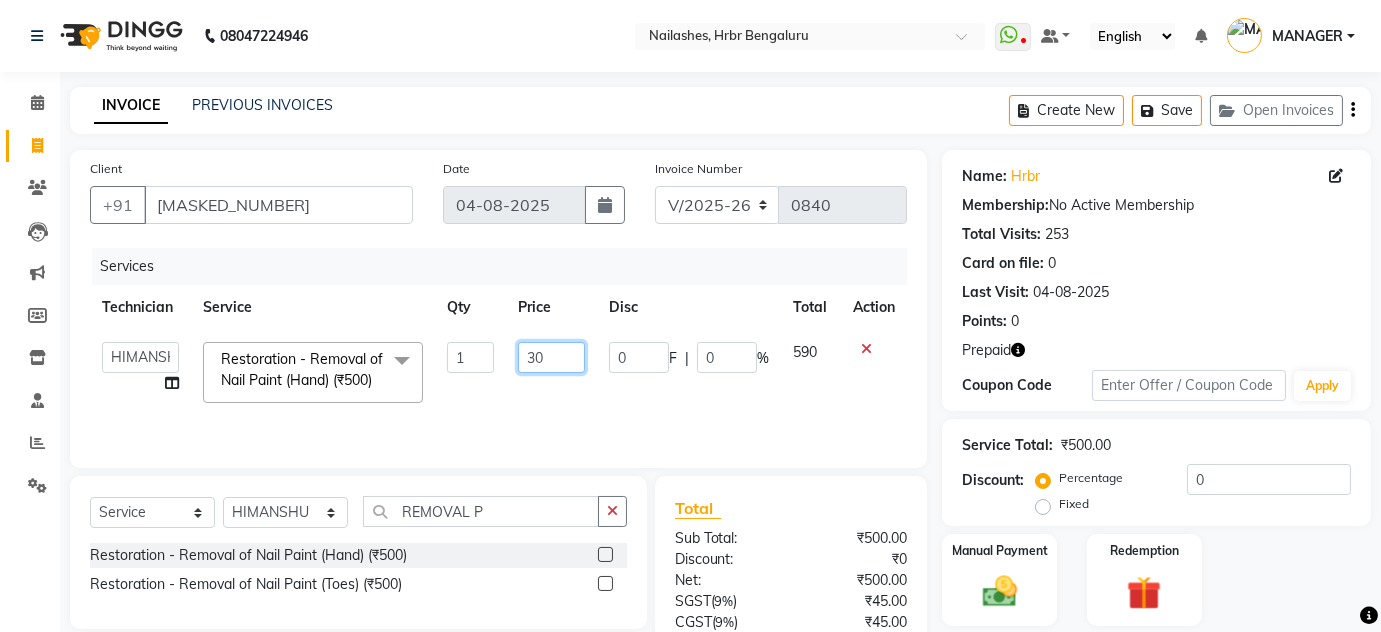 type on "300" 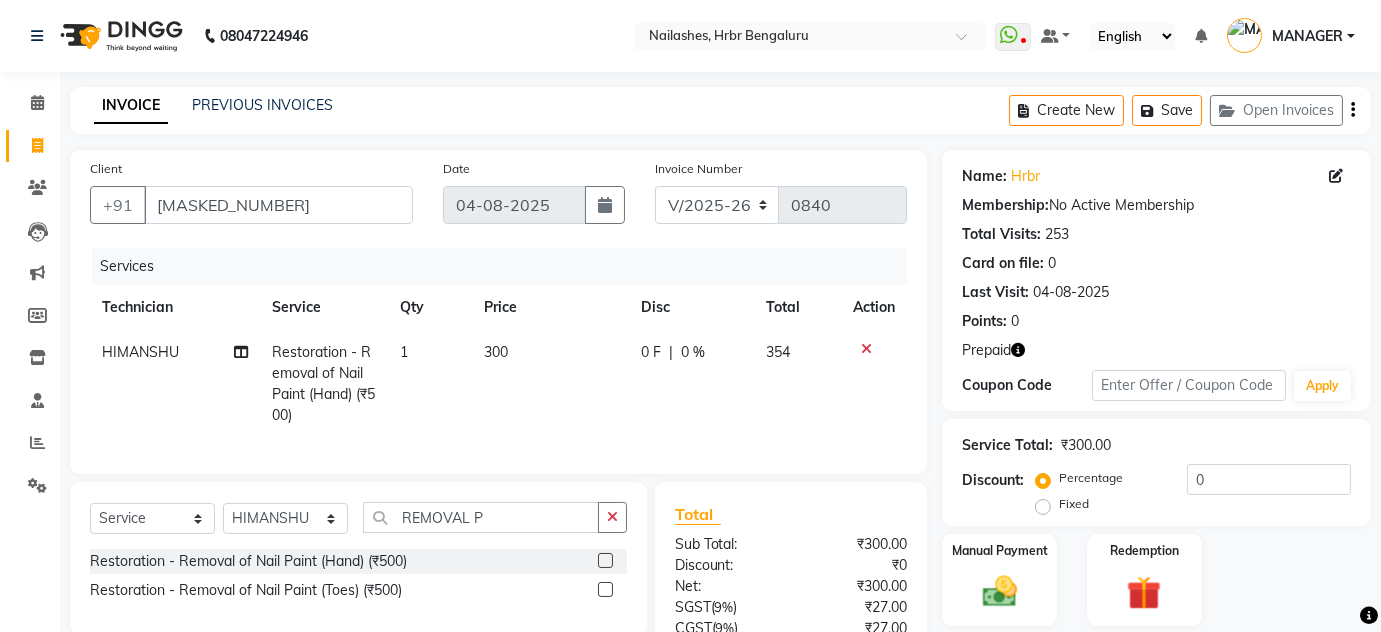 click on "Manual Payment Redemption" 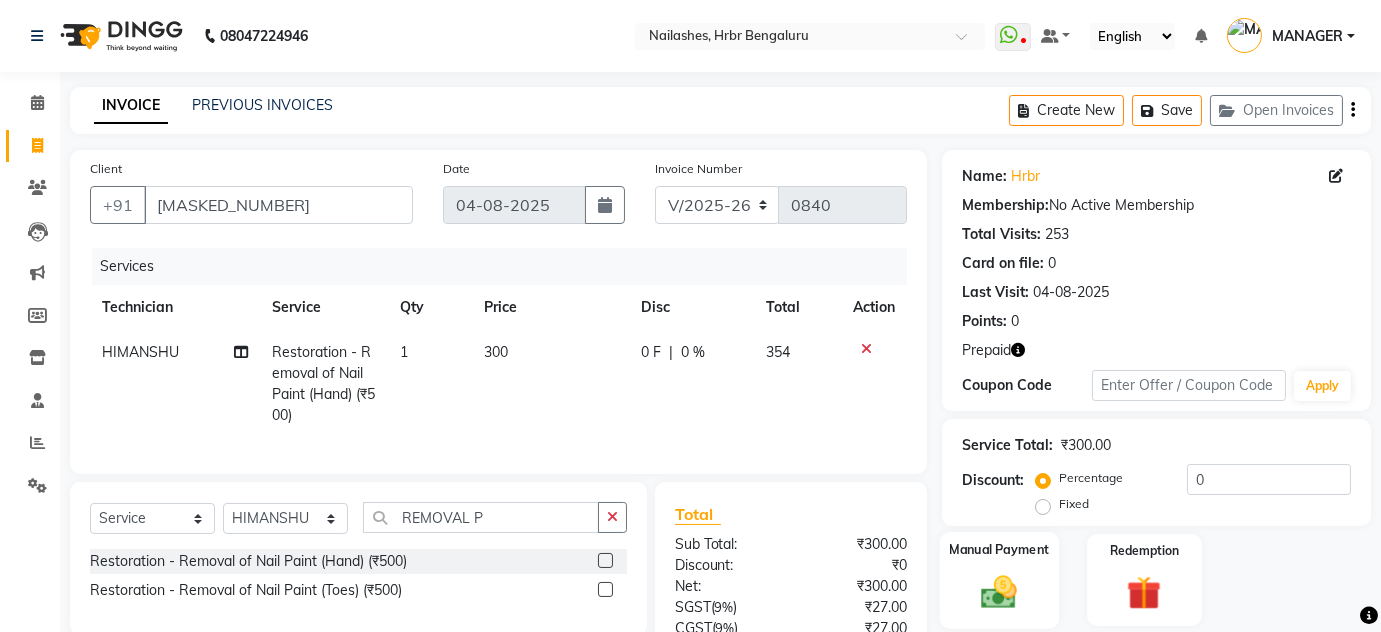 click 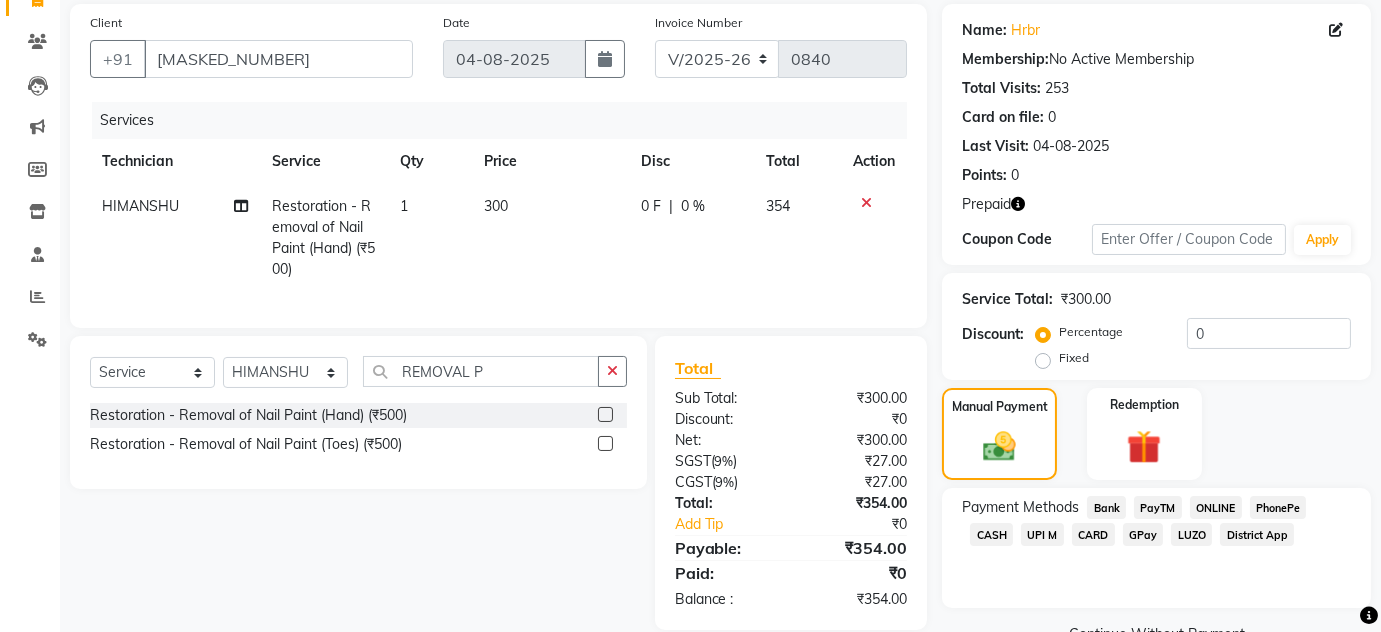 scroll, scrollTop: 192, scrollLeft: 0, axis: vertical 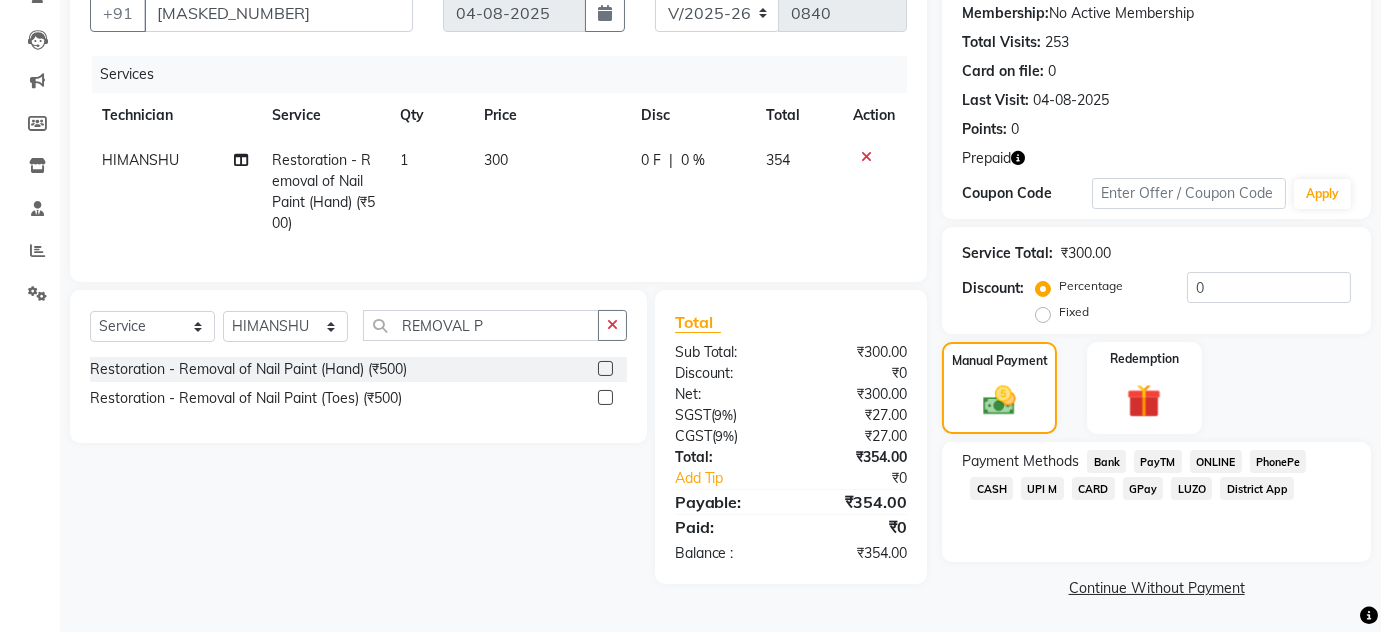 click on "ONLINE" 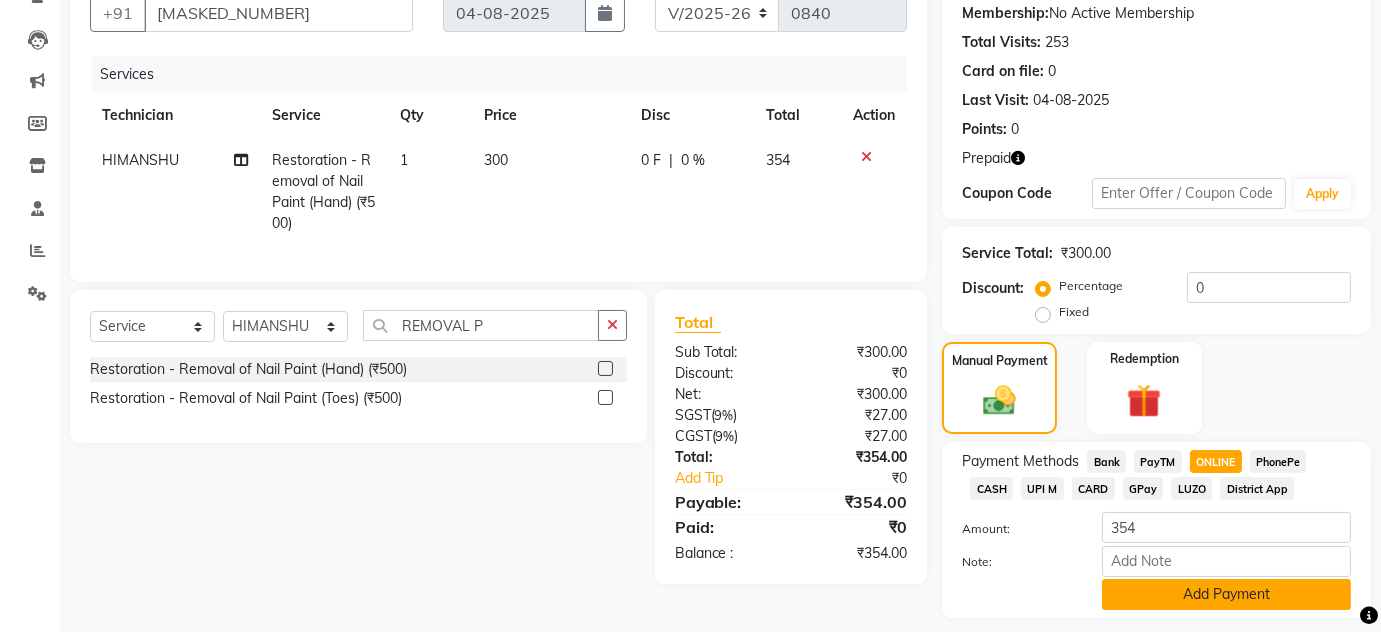 click on "Add Payment" 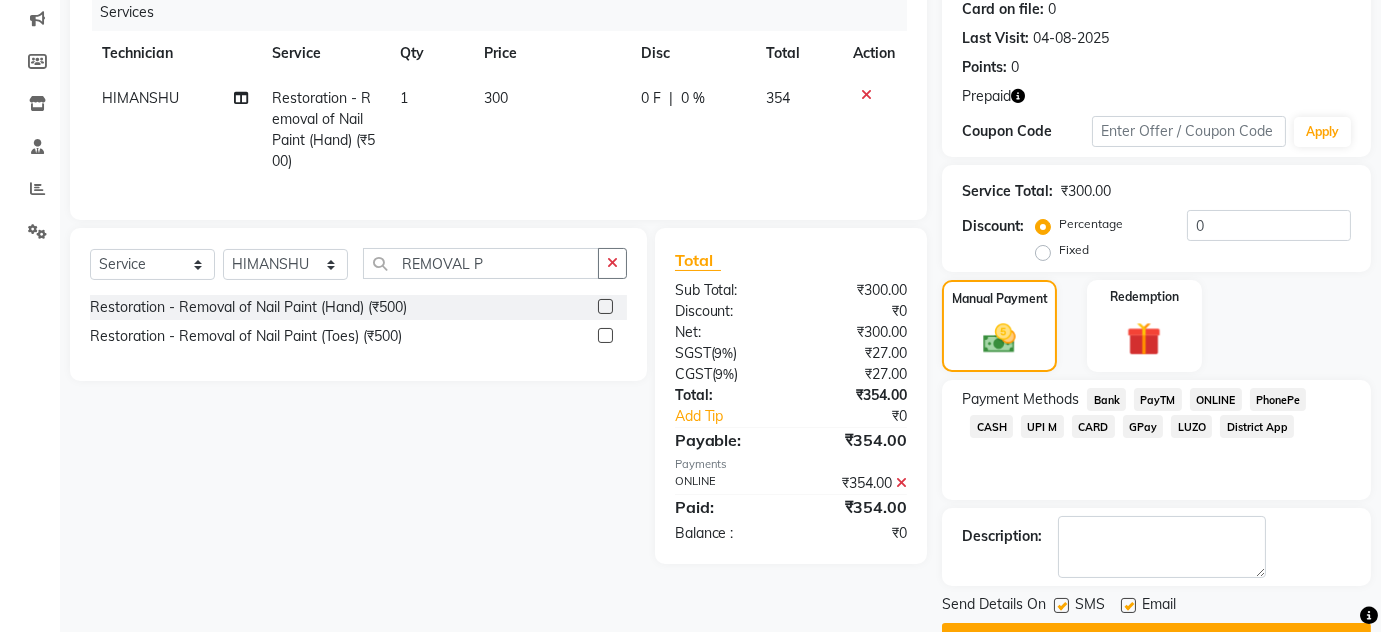 scroll, scrollTop: 304, scrollLeft: 0, axis: vertical 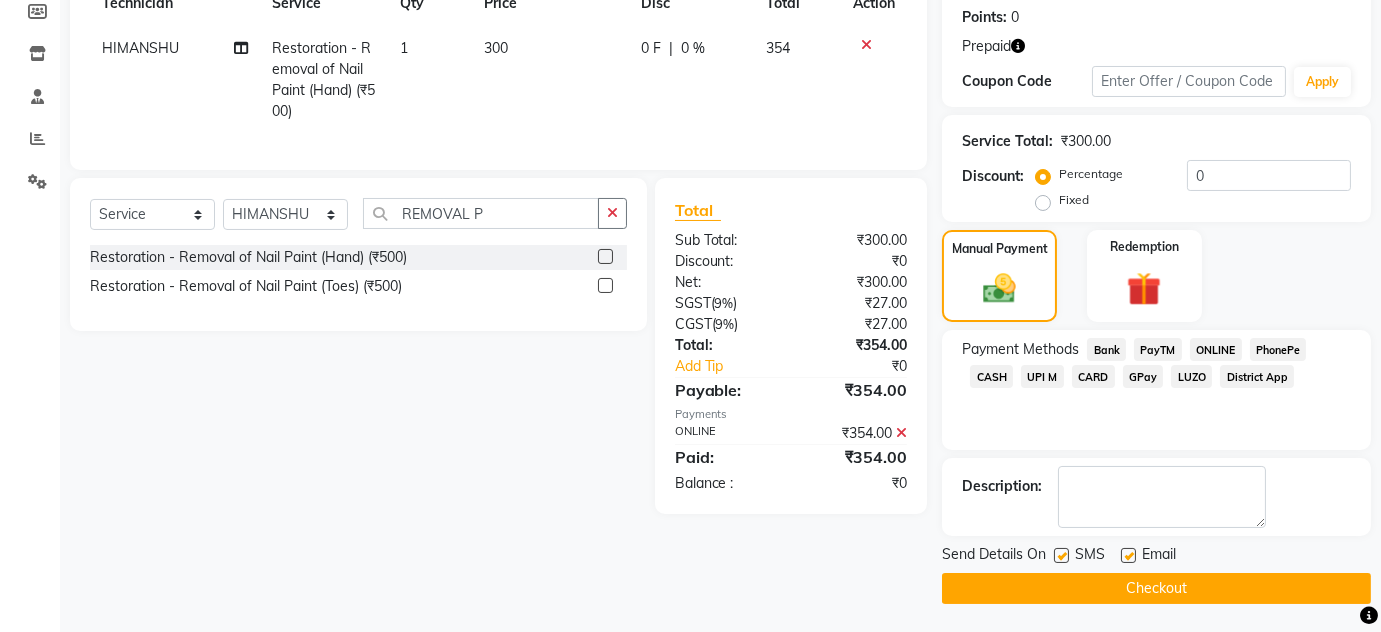 click on "Checkout" 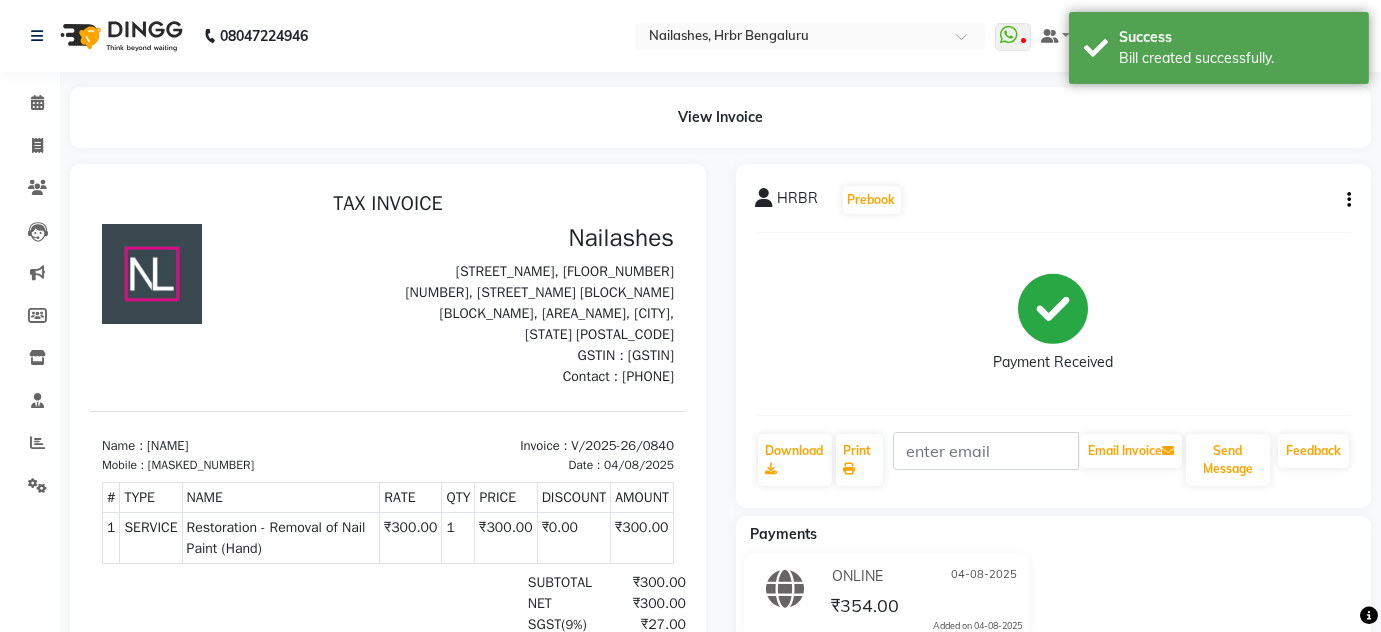 scroll, scrollTop: 0, scrollLeft: 0, axis: both 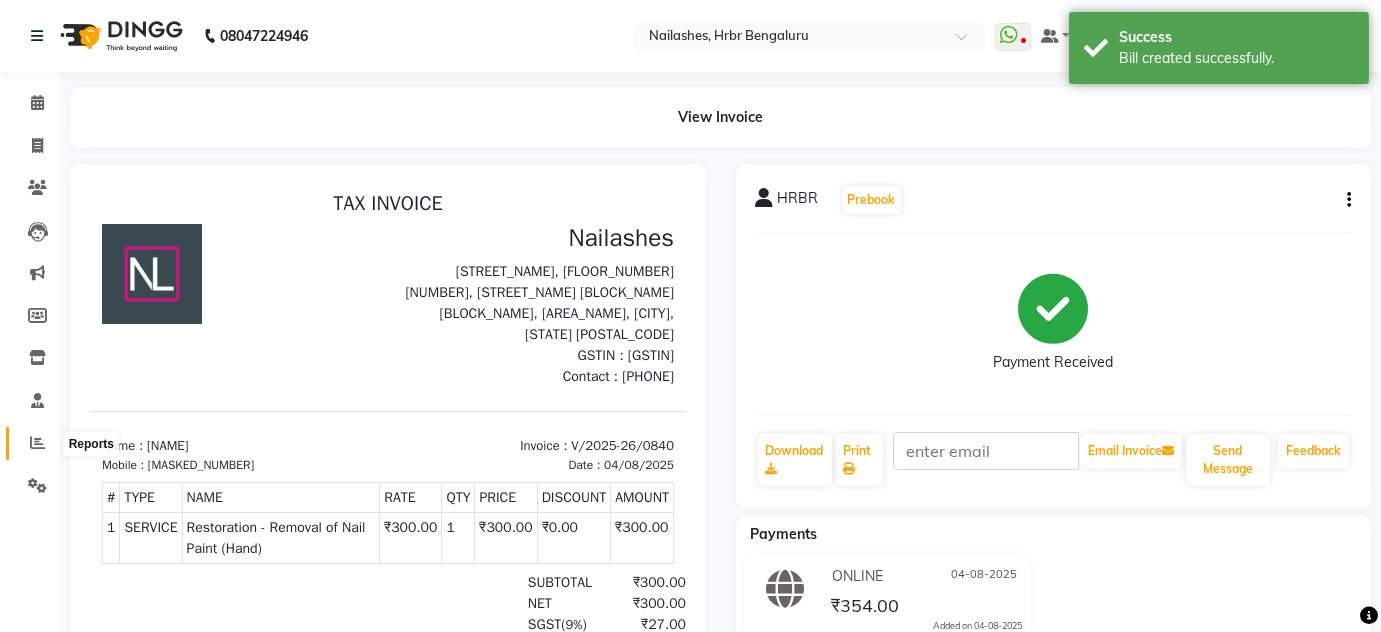 click 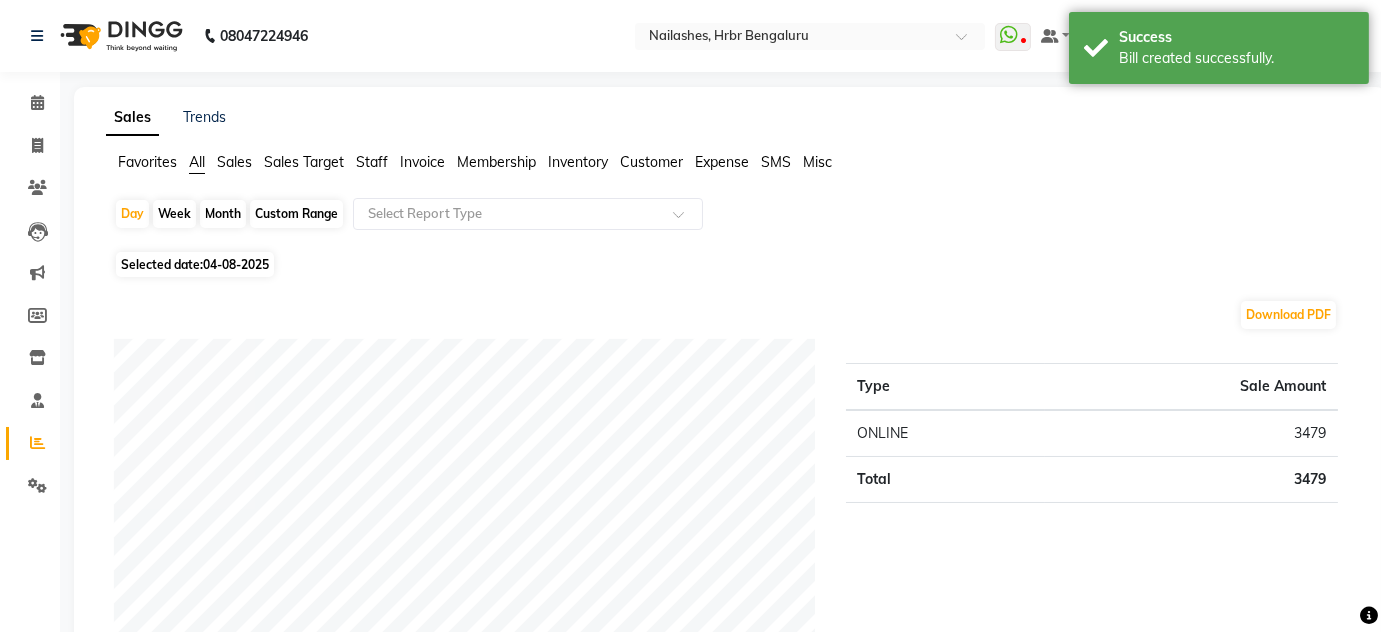 click on "Staff" 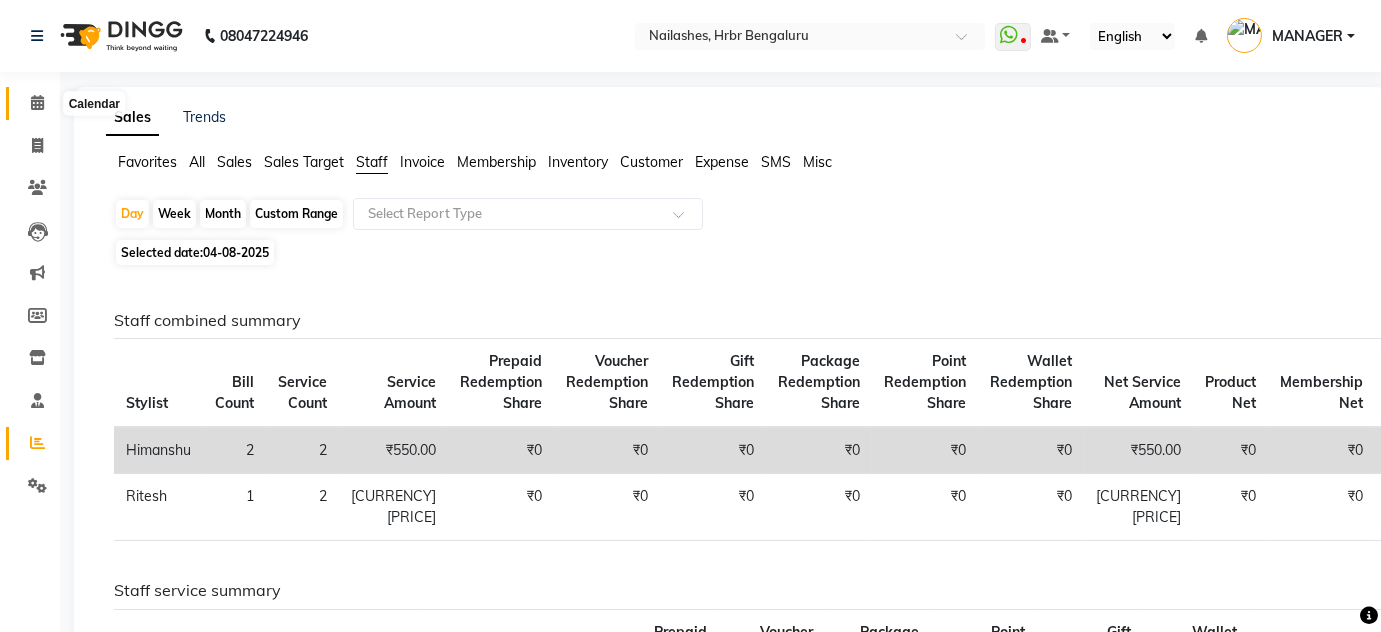 click 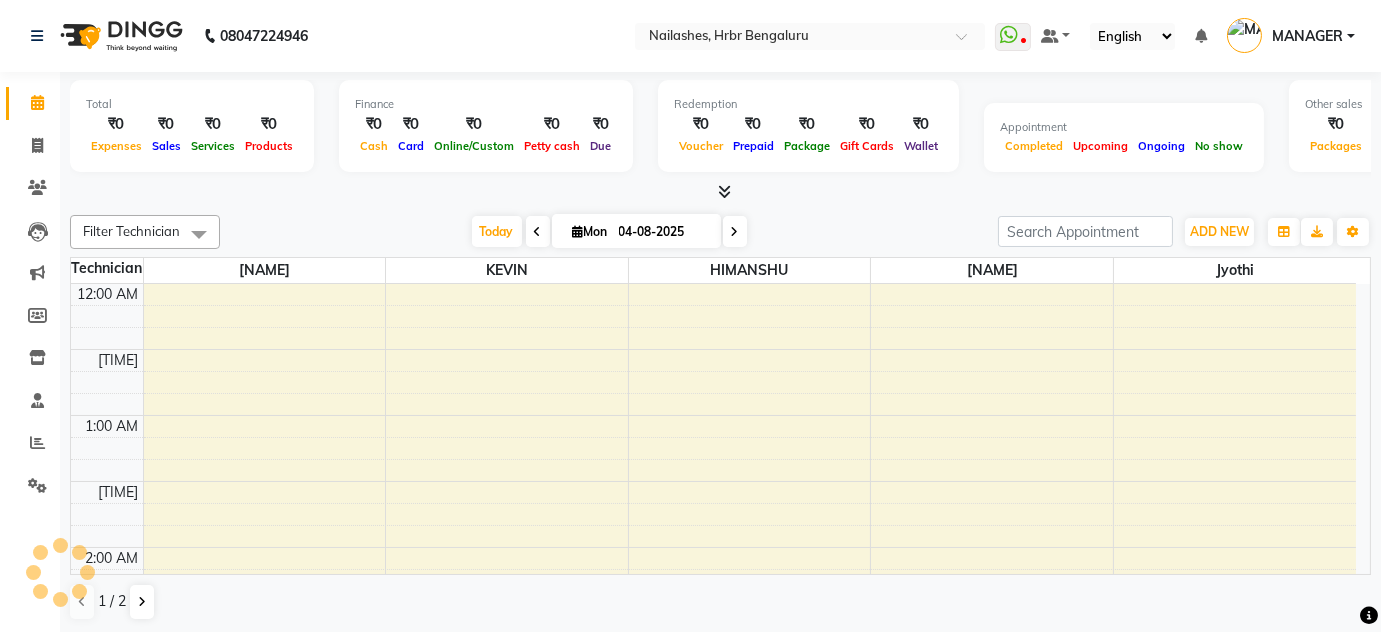 scroll, scrollTop: 783, scrollLeft: 0, axis: vertical 